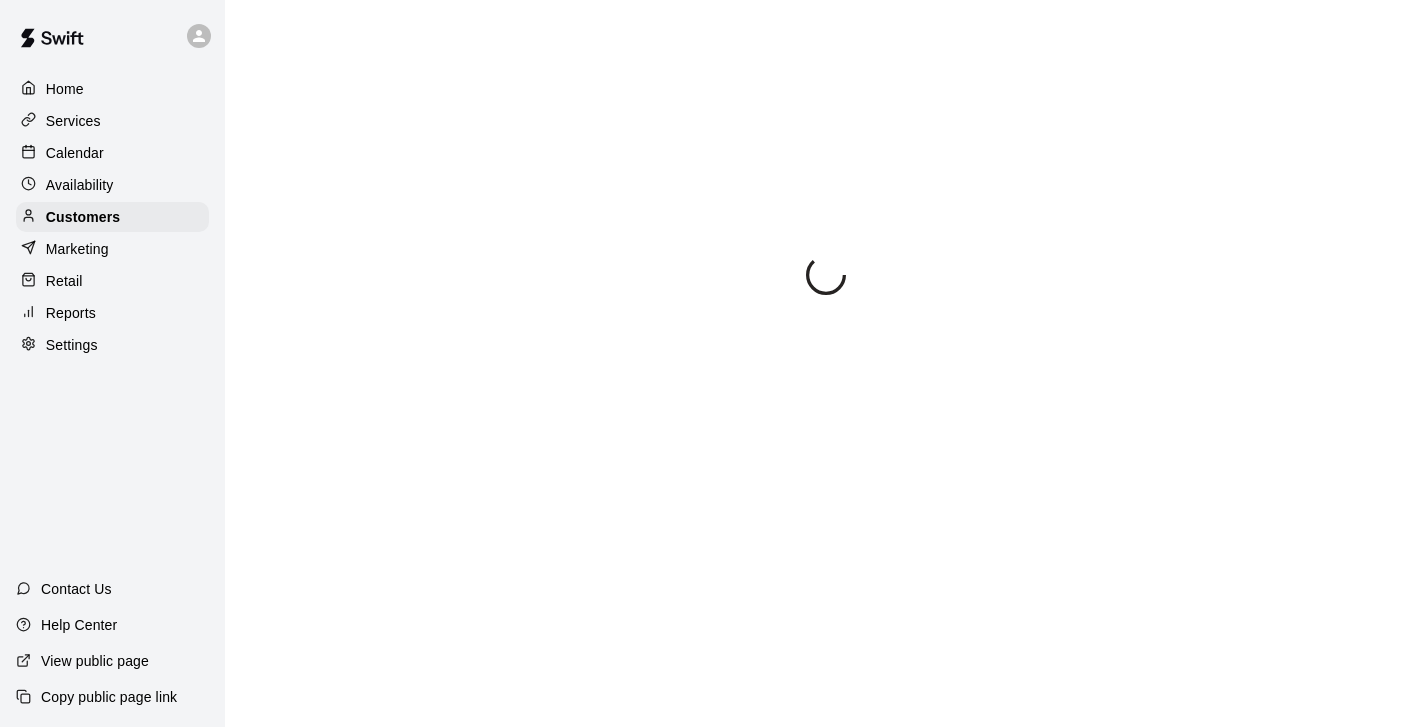 scroll, scrollTop: 0, scrollLeft: 0, axis: both 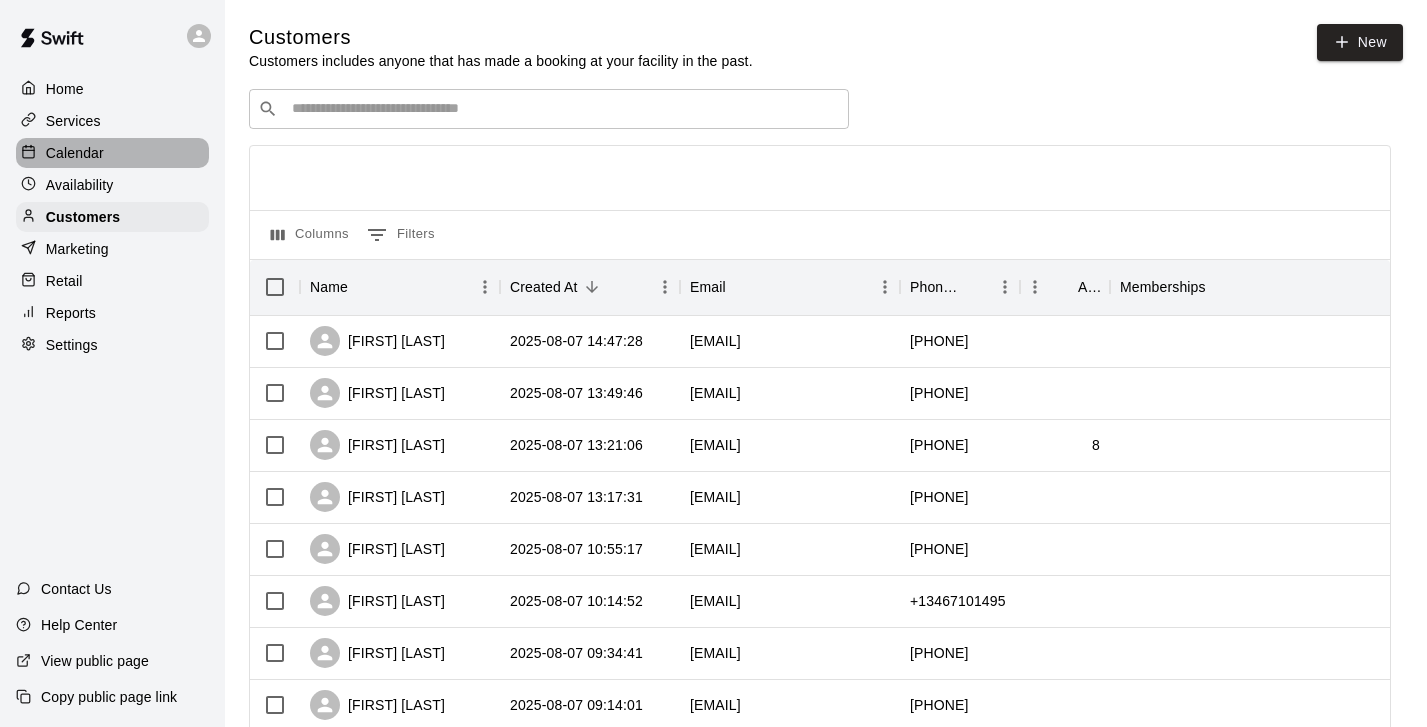 click on "Calendar" at bounding box center [75, 153] 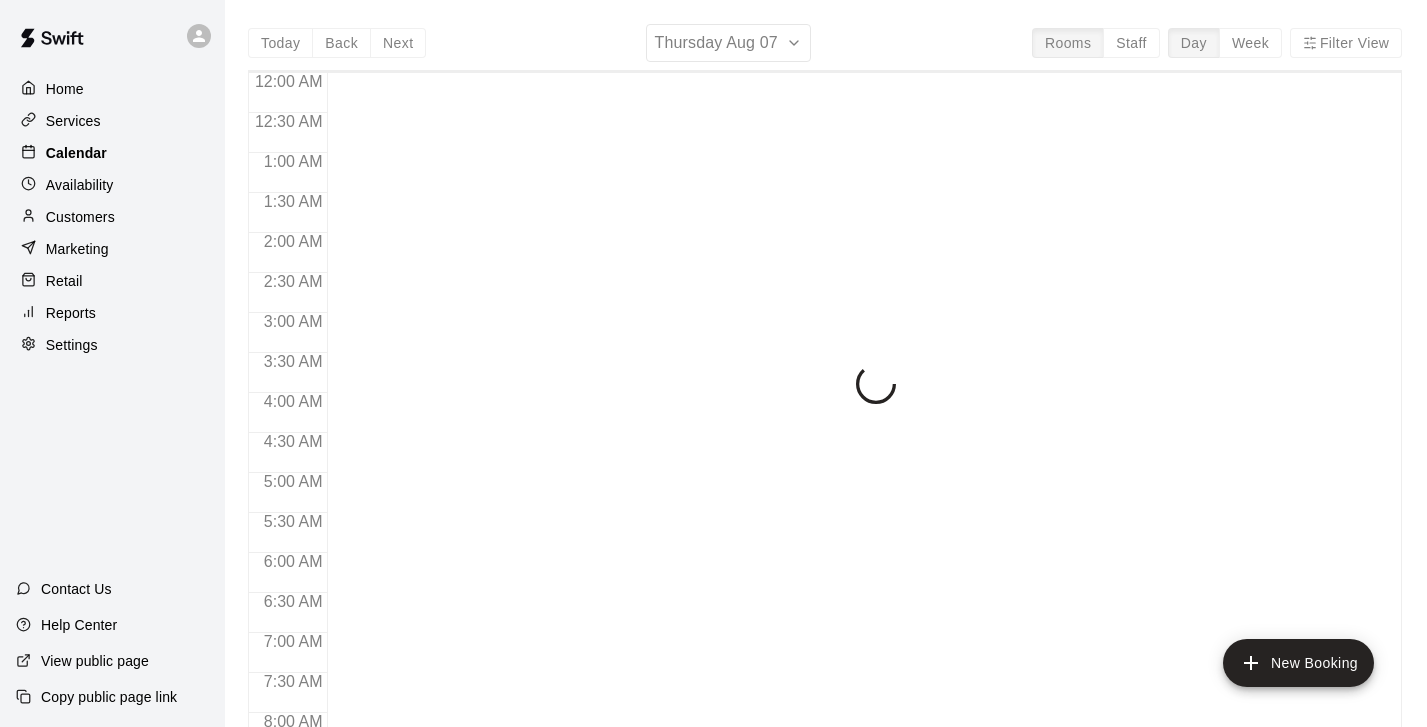 scroll, scrollTop: 1244, scrollLeft: 0, axis: vertical 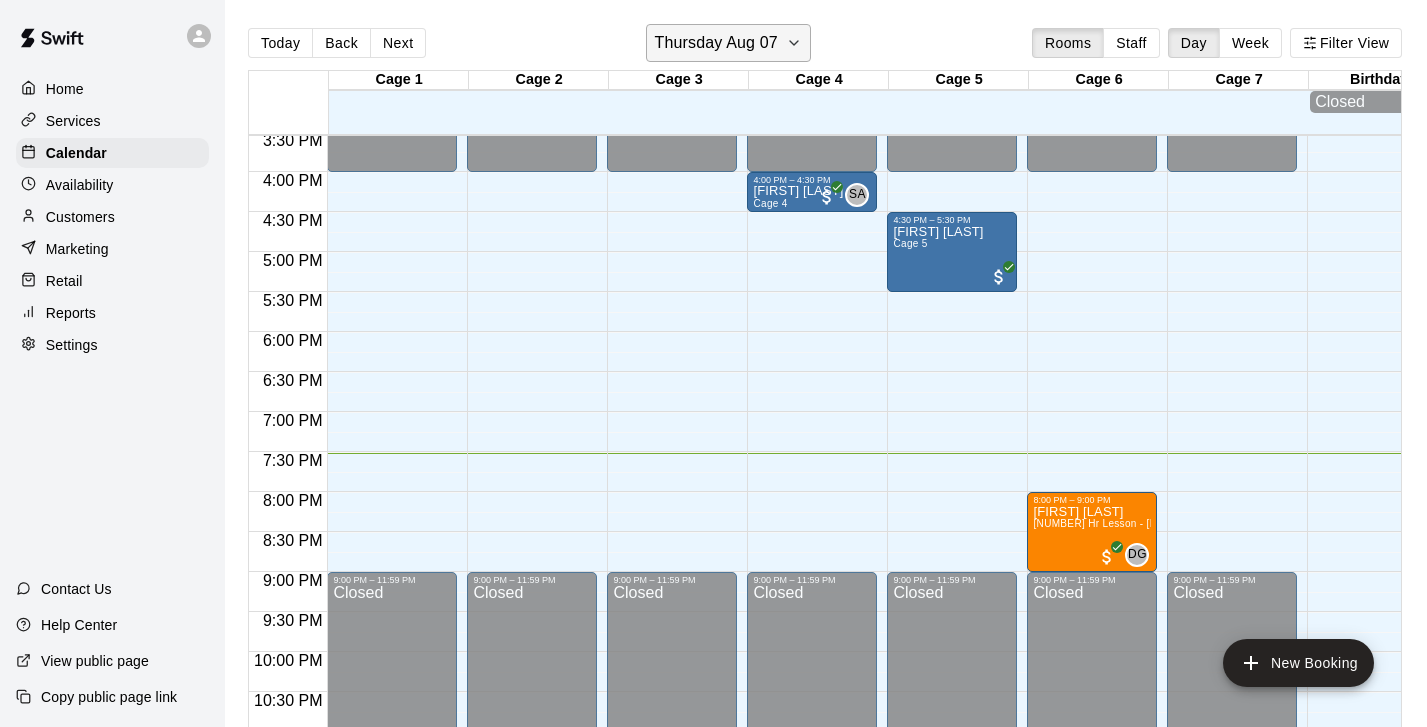 click 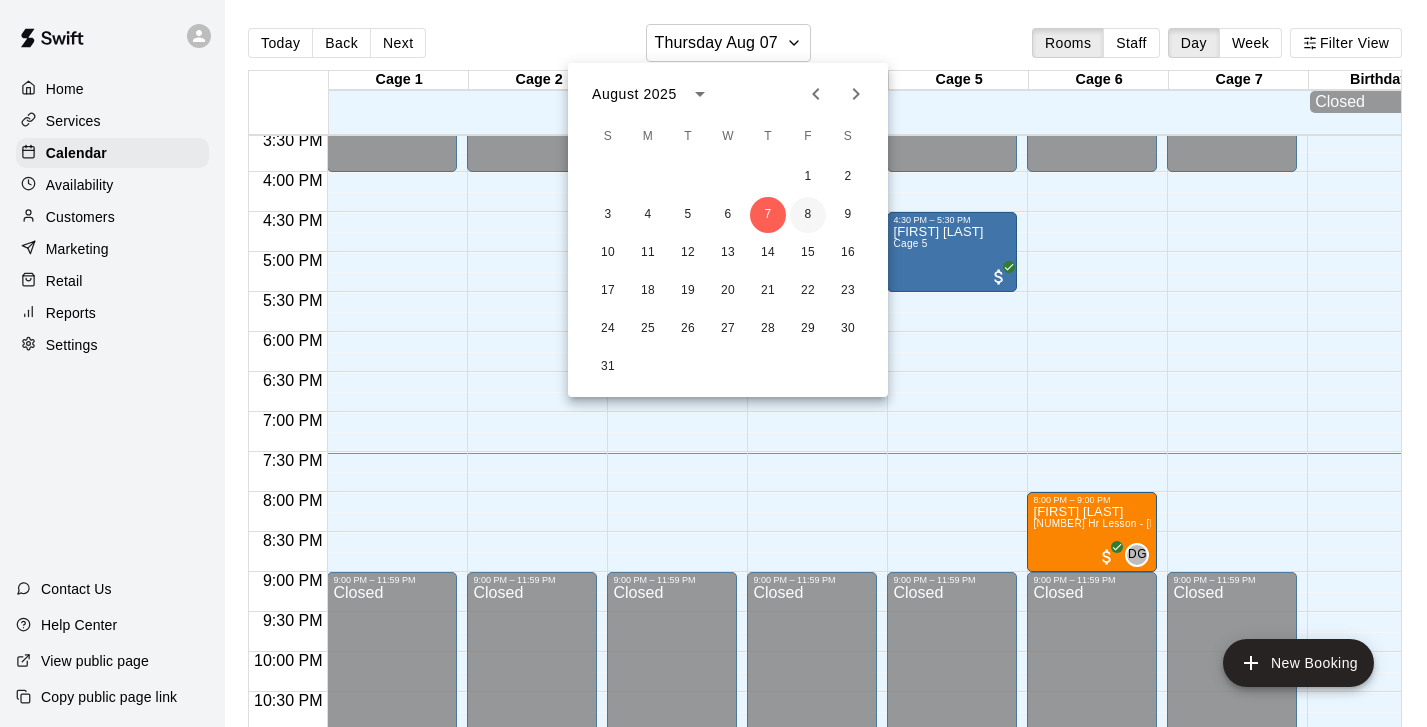 click on "8" at bounding box center (808, 215) 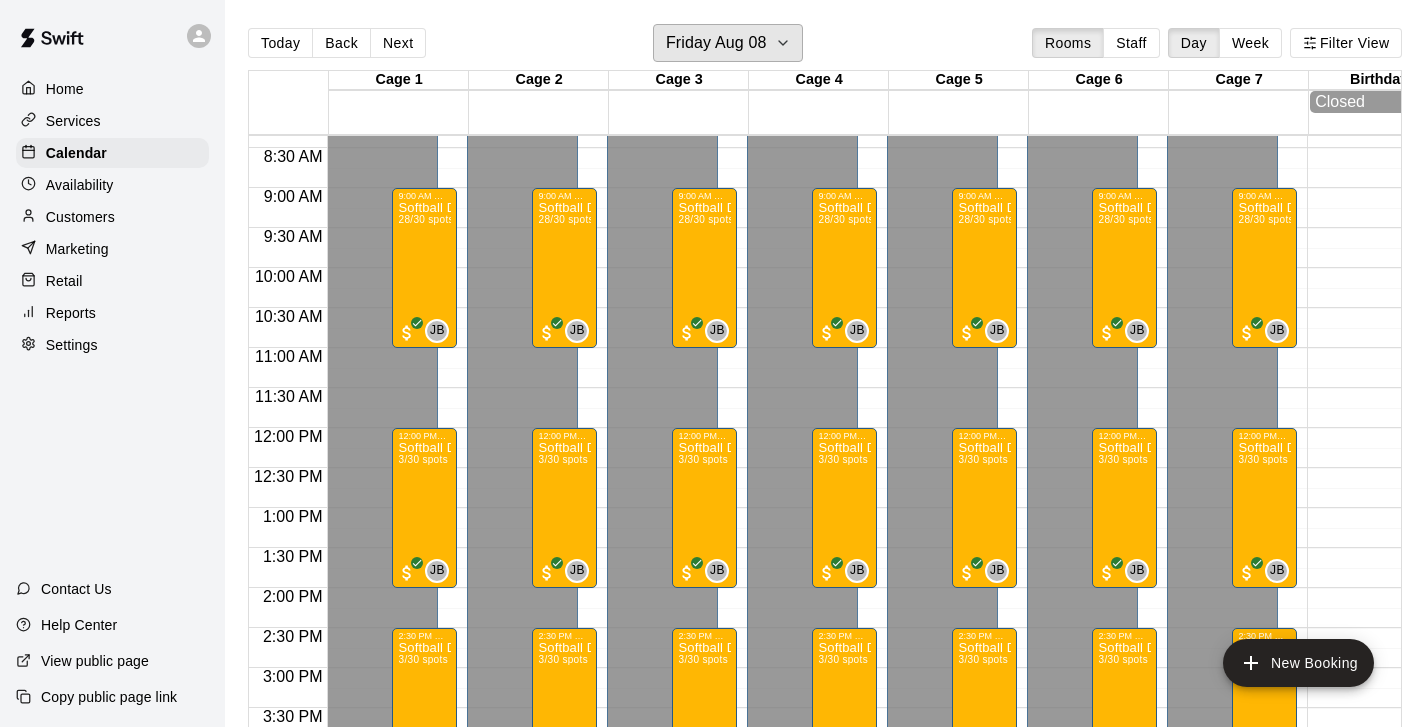 scroll, scrollTop: 666, scrollLeft: 0, axis: vertical 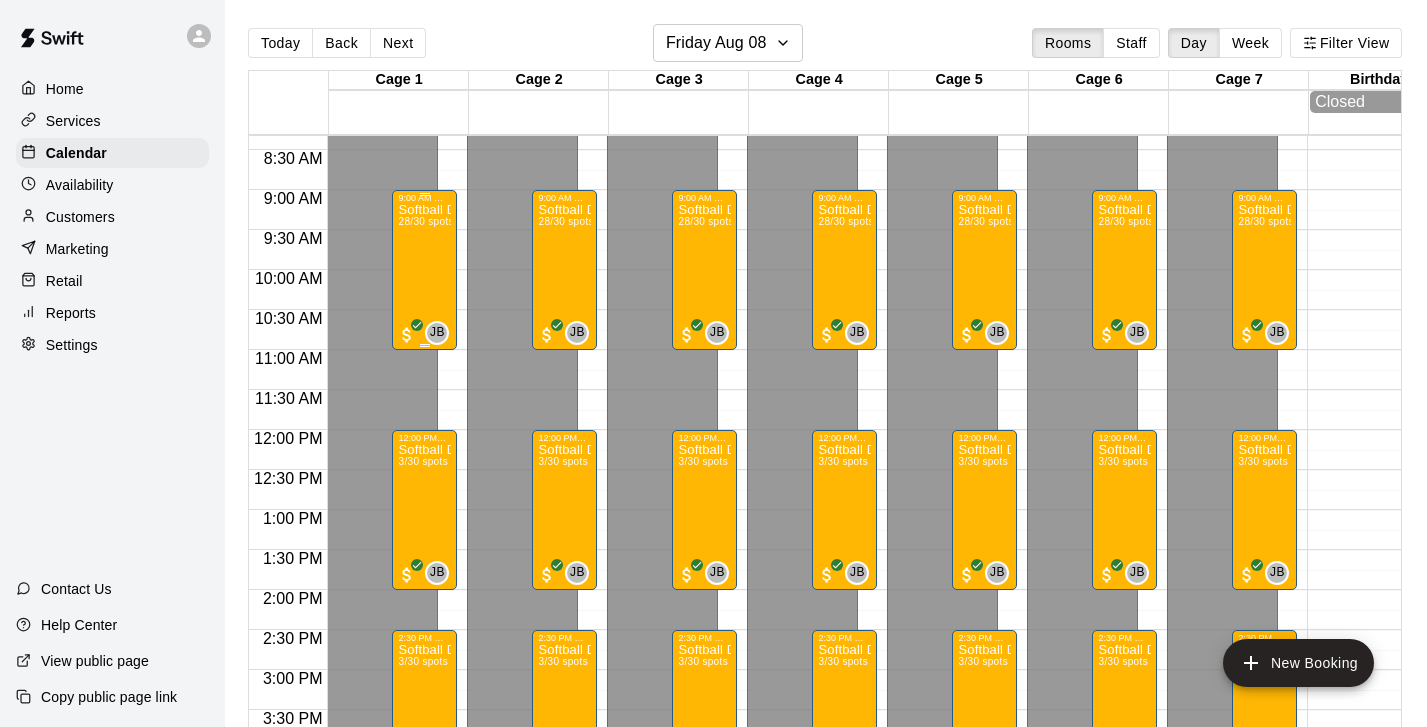 click on "Softball Doctor (8u and 10u) [NUMBER]/[NUMBER] spots" at bounding box center [424, 566] 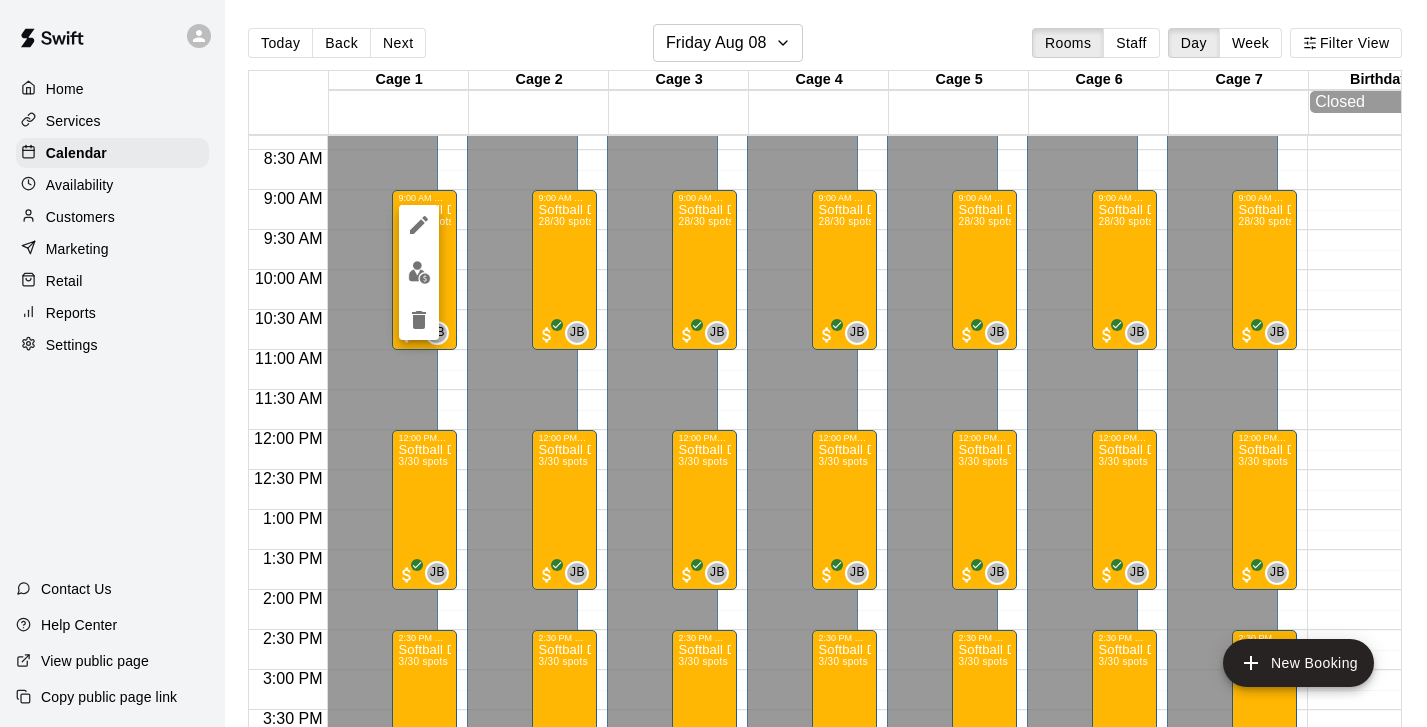 click at bounding box center [713, 363] 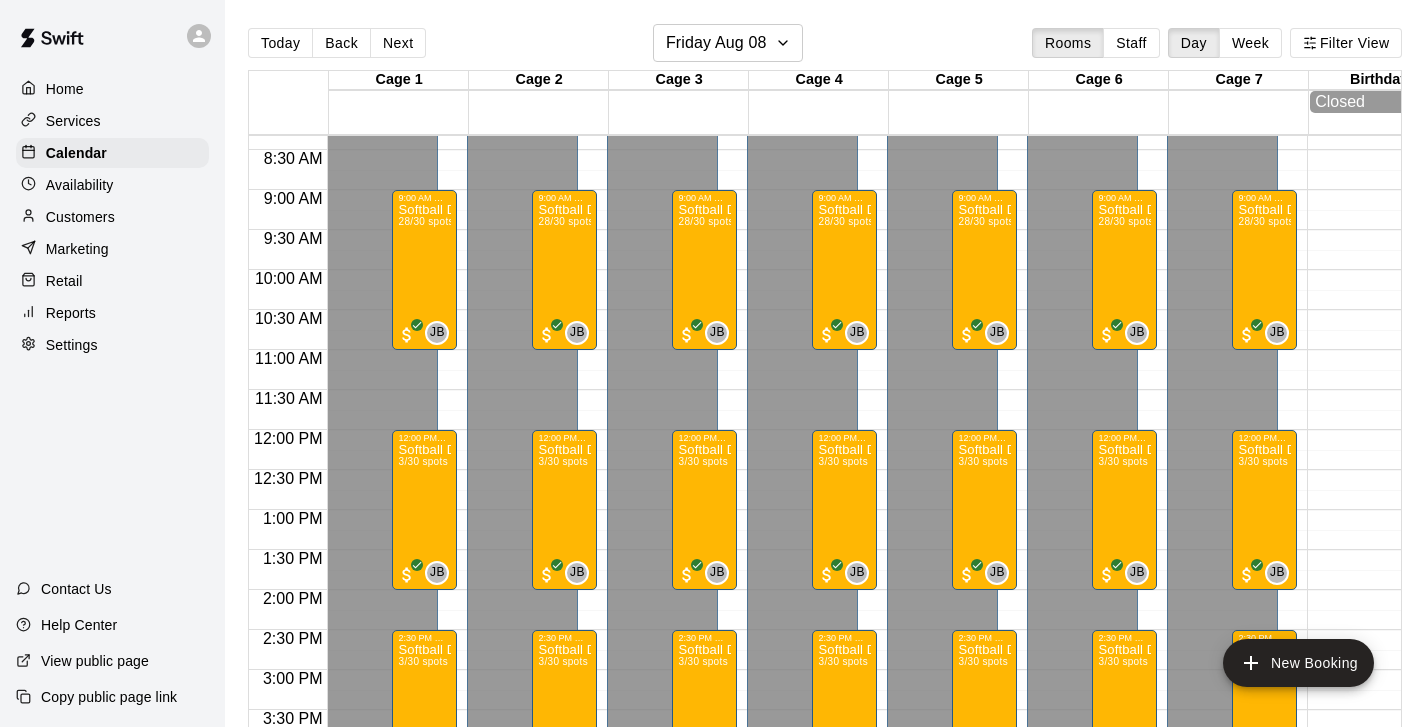 click on "Home" at bounding box center [65, 89] 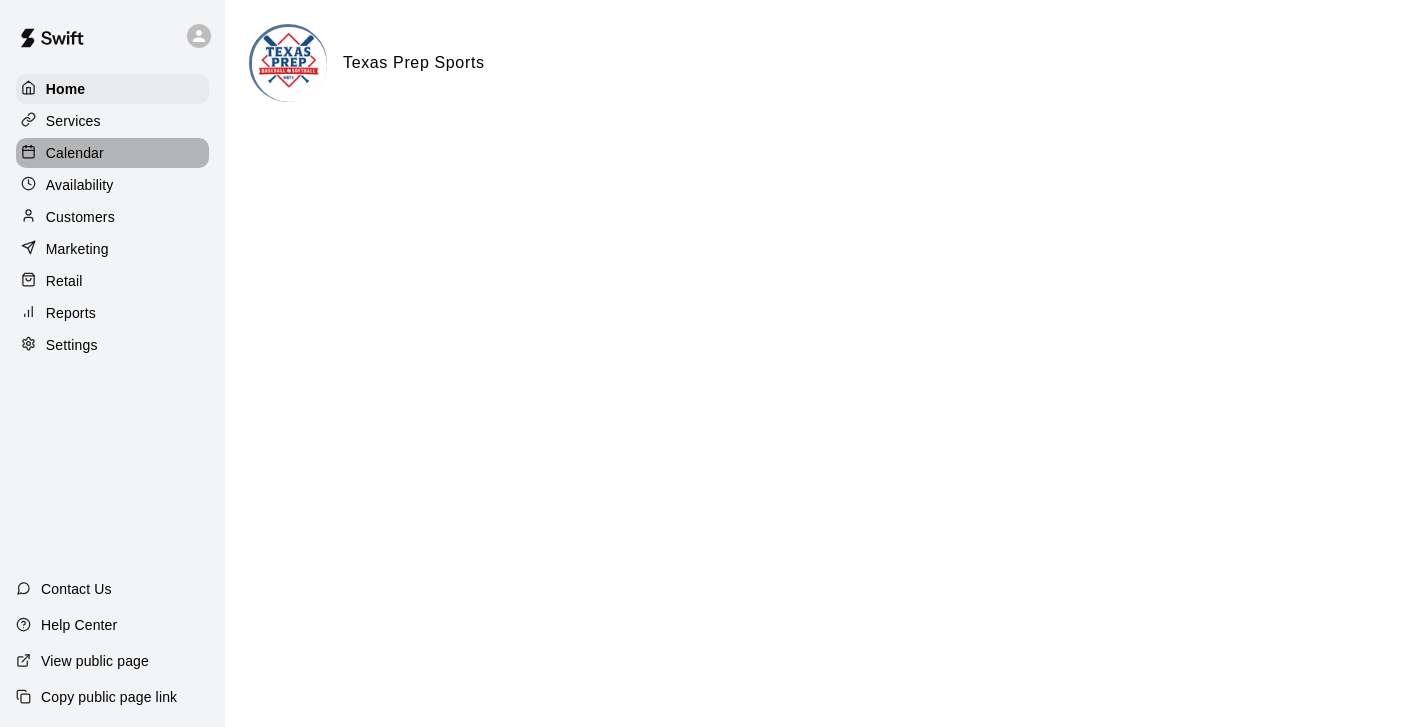 click on "Calendar" at bounding box center (75, 153) 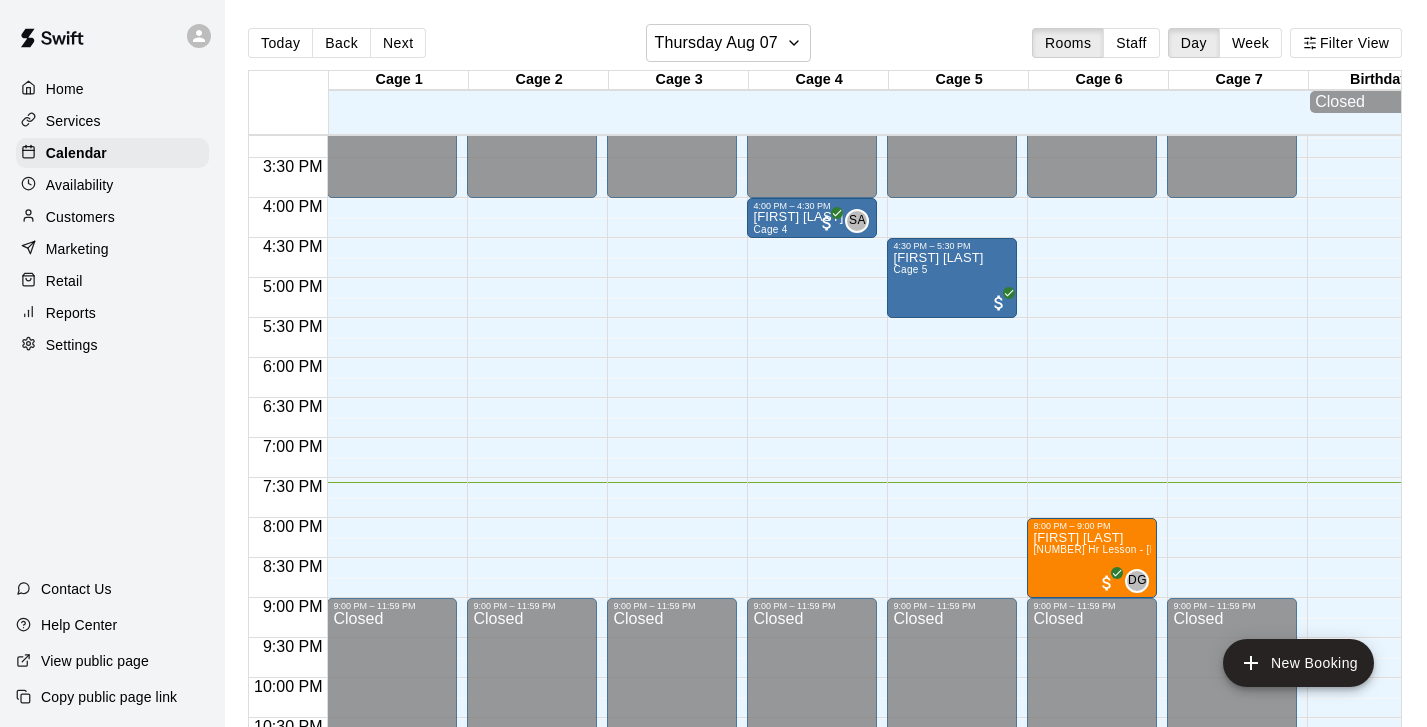 scroll, scrollTop: 1218, scrollLeft: 1, axis: both 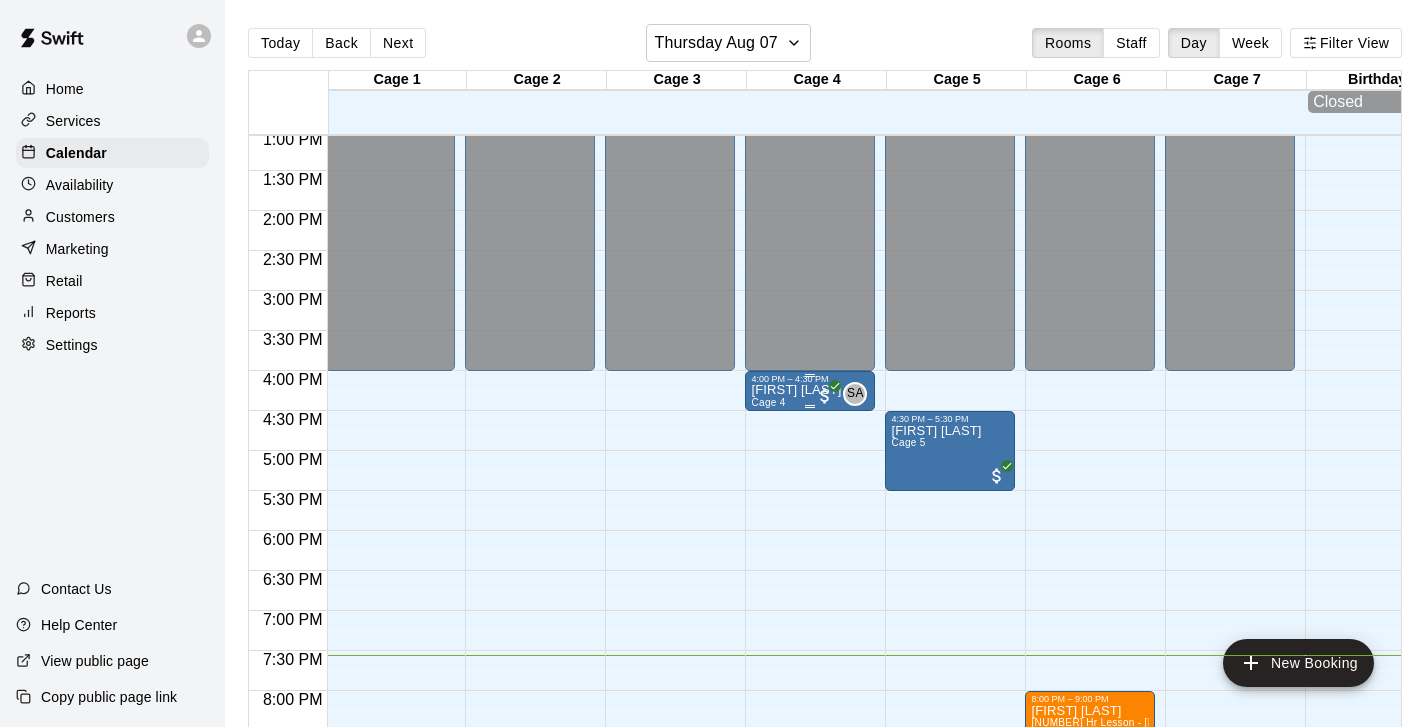 click on "[FIRST] [LAST]" at bounding box center [796, 390] 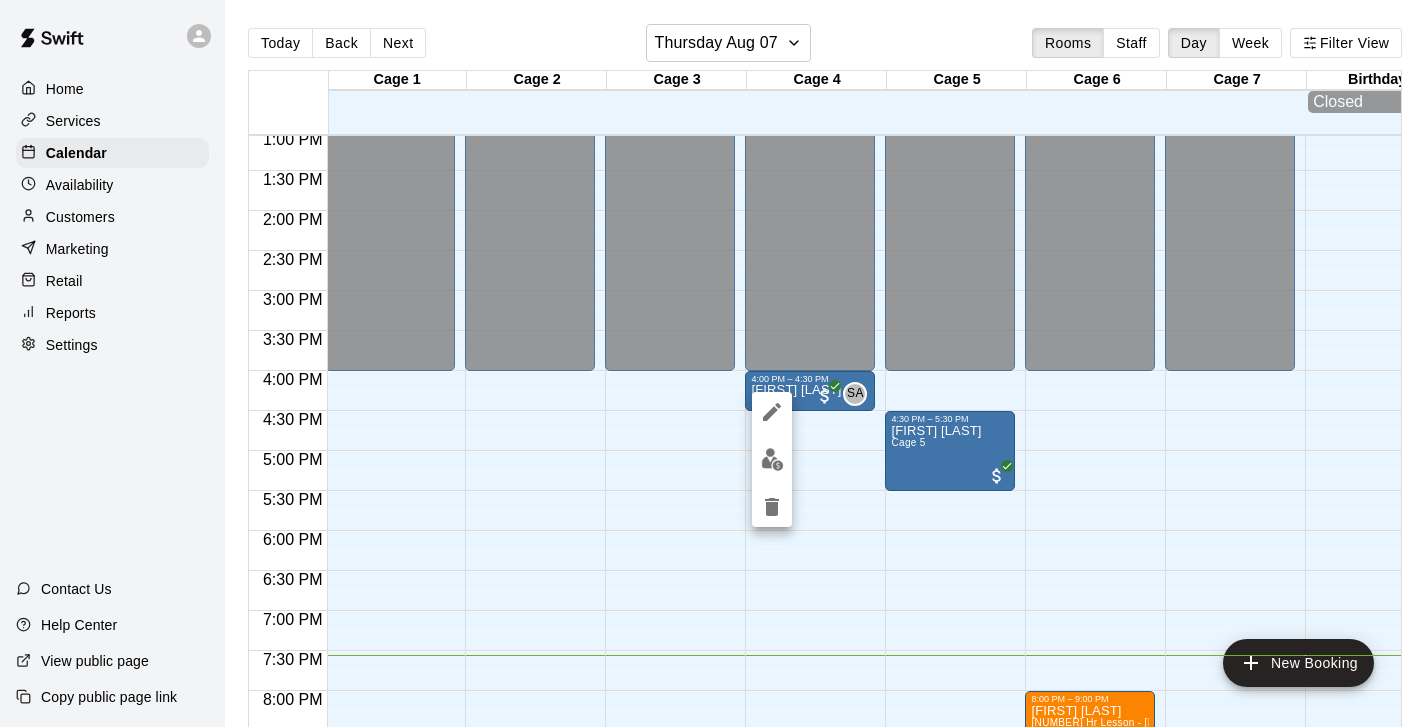 click at bounding box center [713, 363] 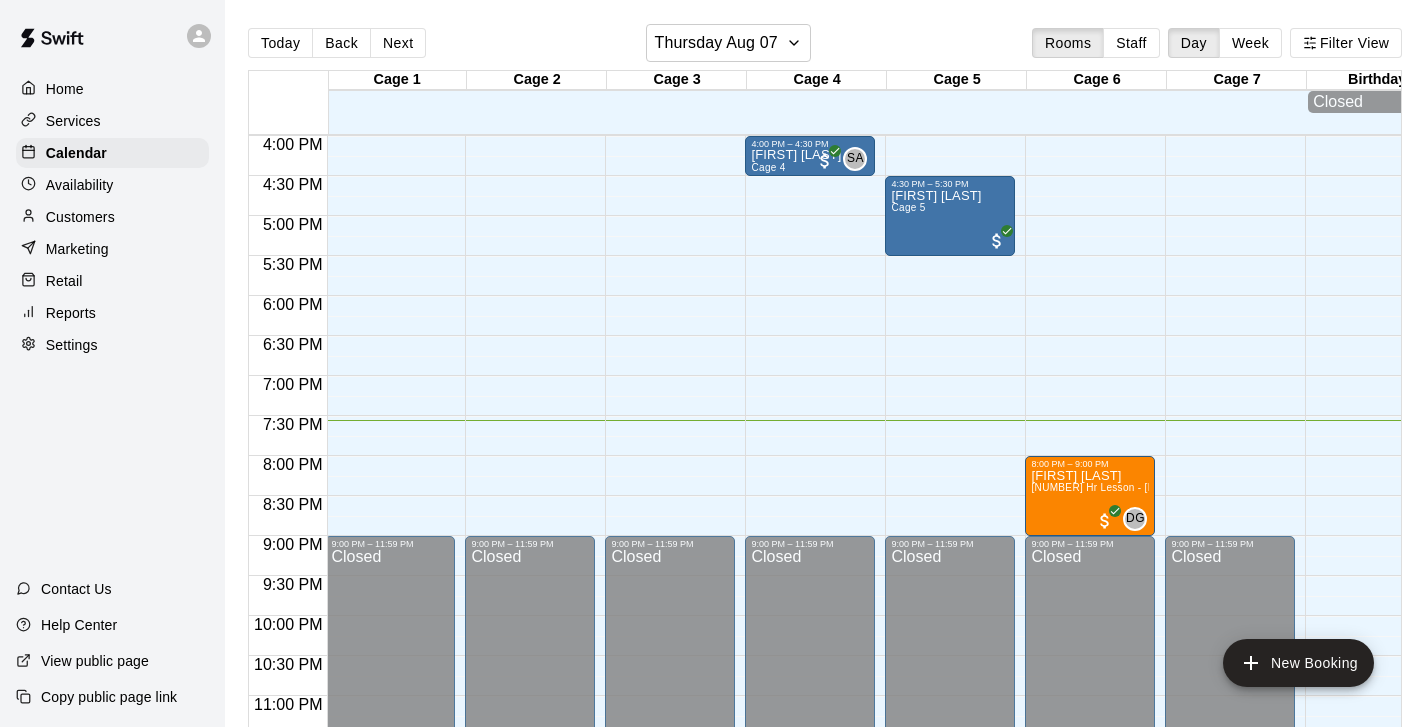 scroll, scrollTop: 1307, scrollLeft: 3, axis: both 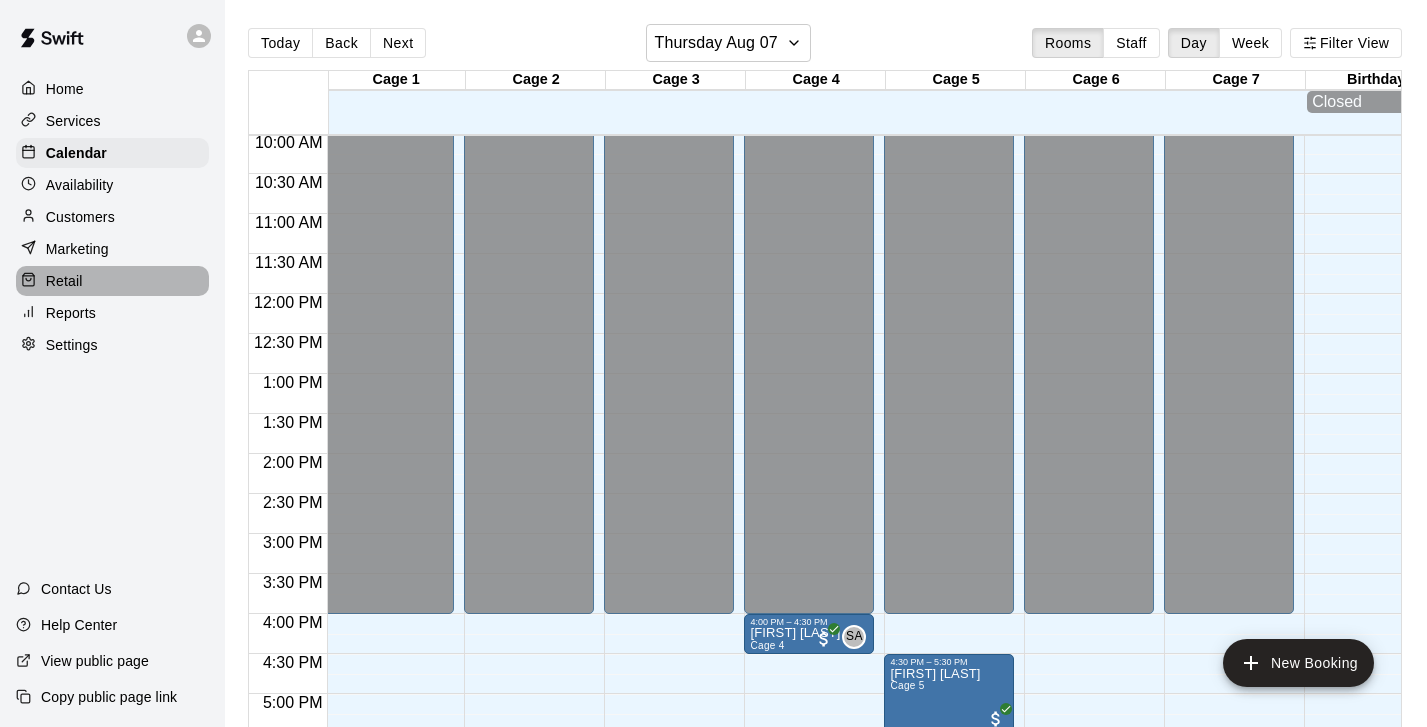 click on "Retail" at bounding box center (112, 281) 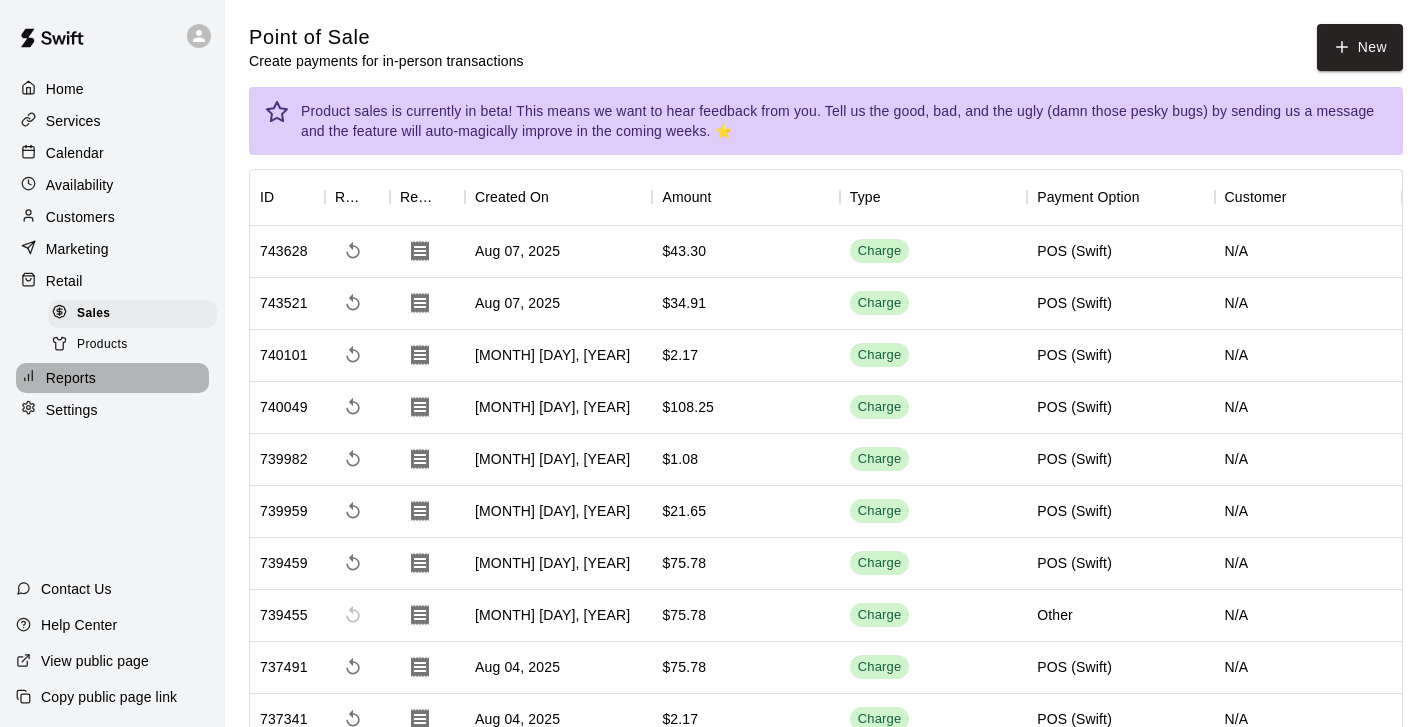 click on "Reports" at bounding box center (71, 378) 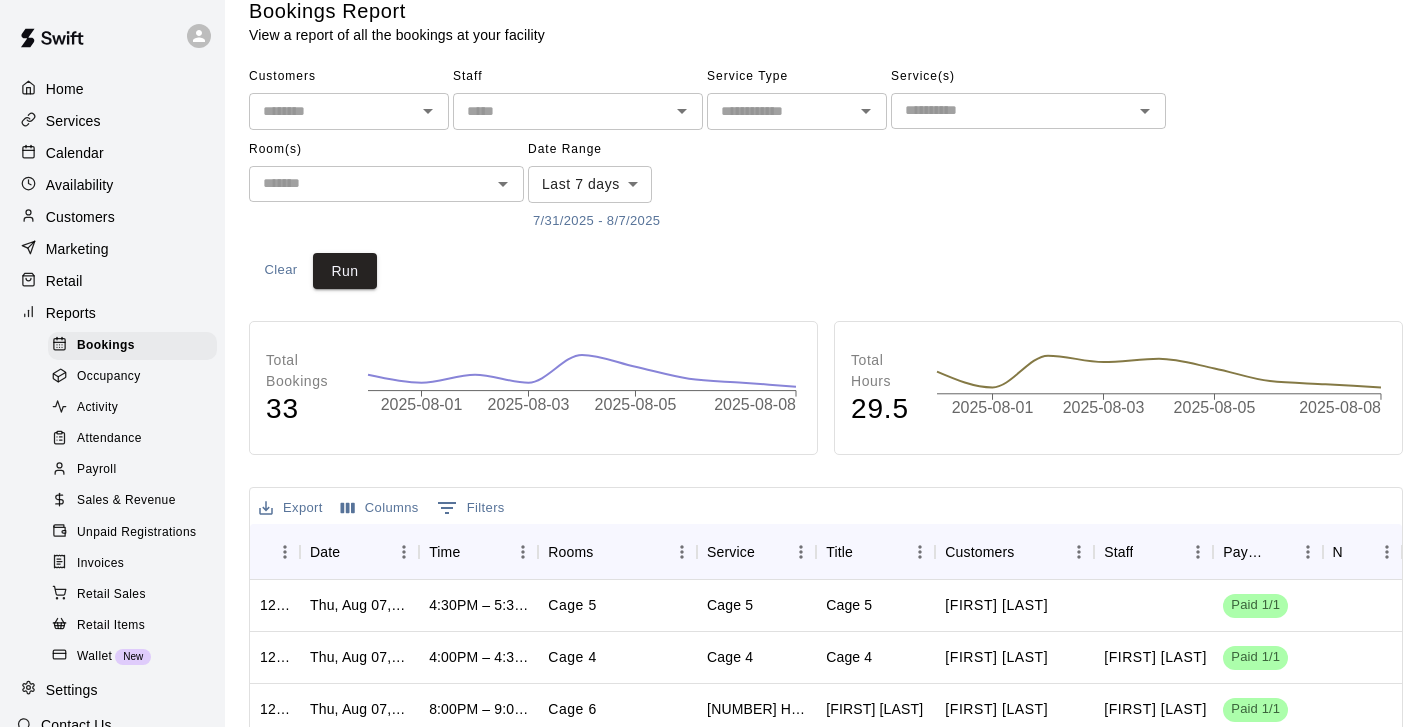 scroll, scrollTop: 28, scrollLeft: 0, axis: vertical 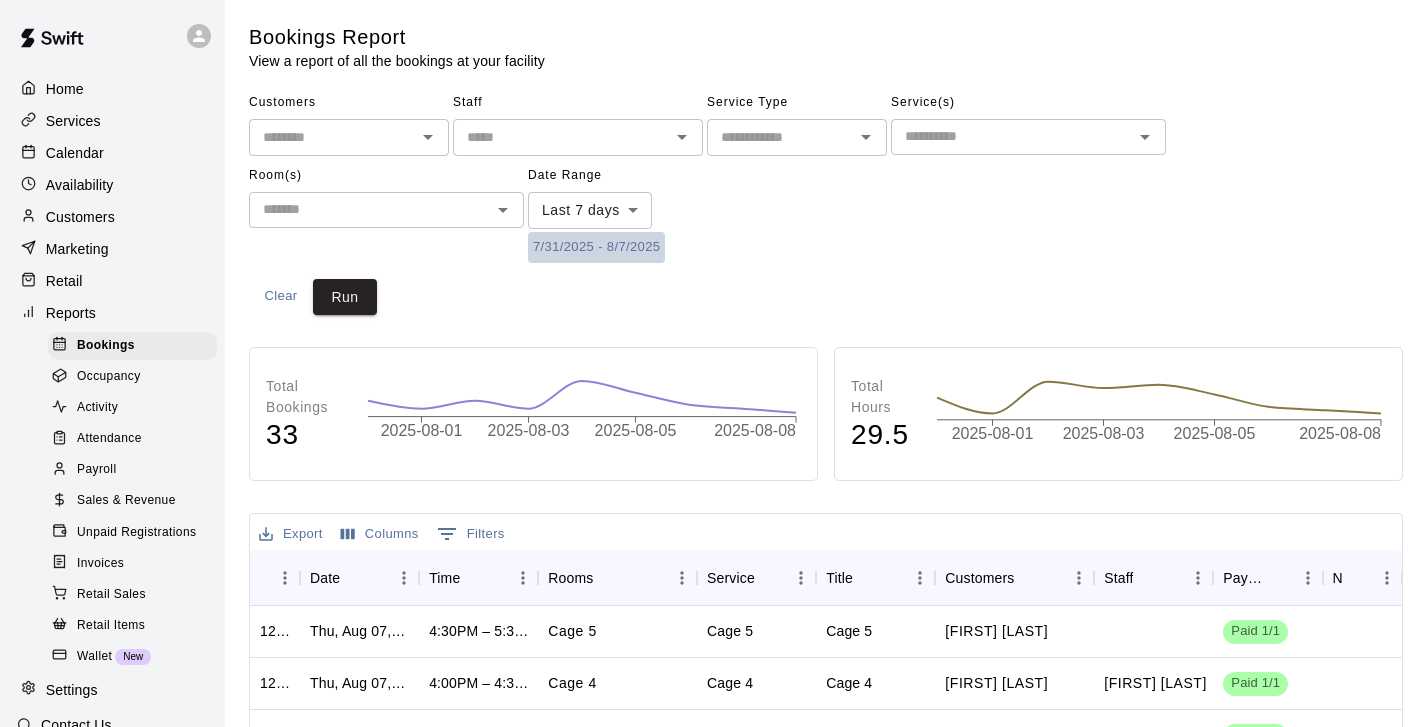 click on "7/31/2025 - 8/7/2025" at bounding box center [596, 247] 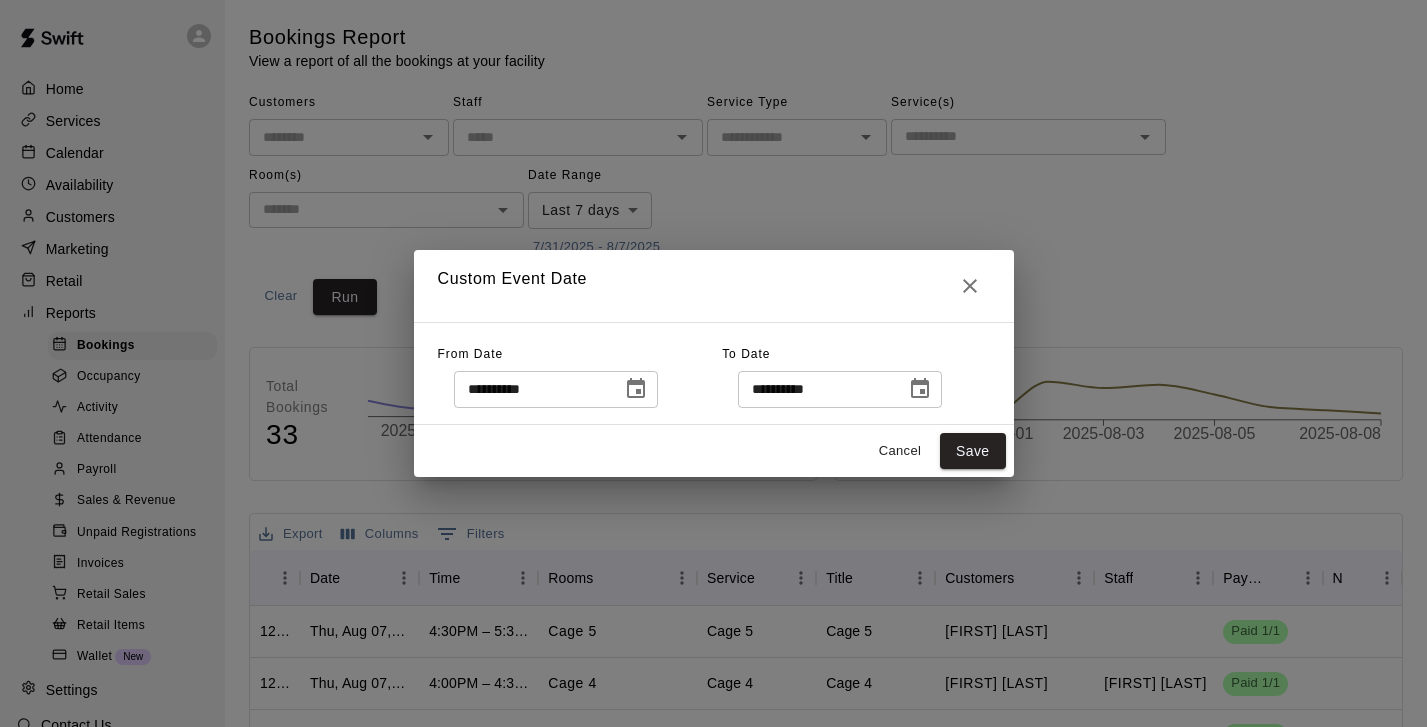click 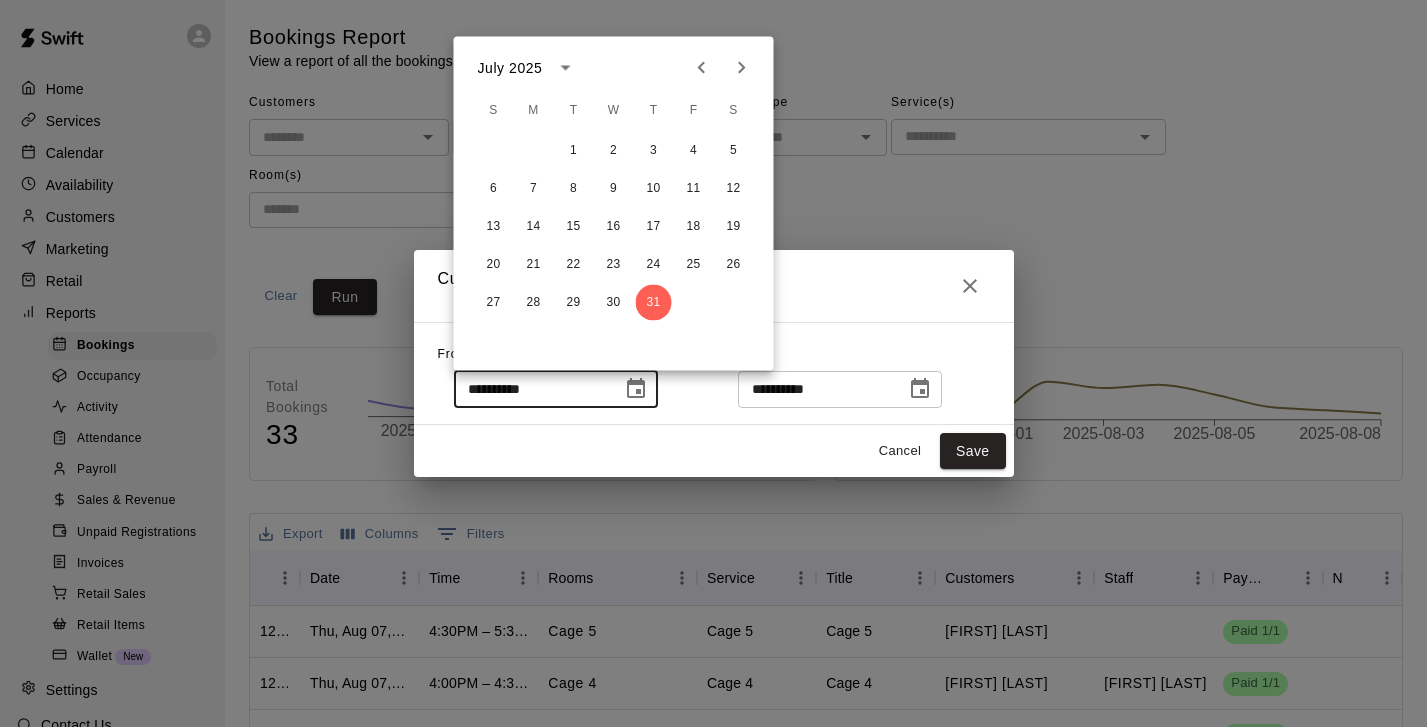 click 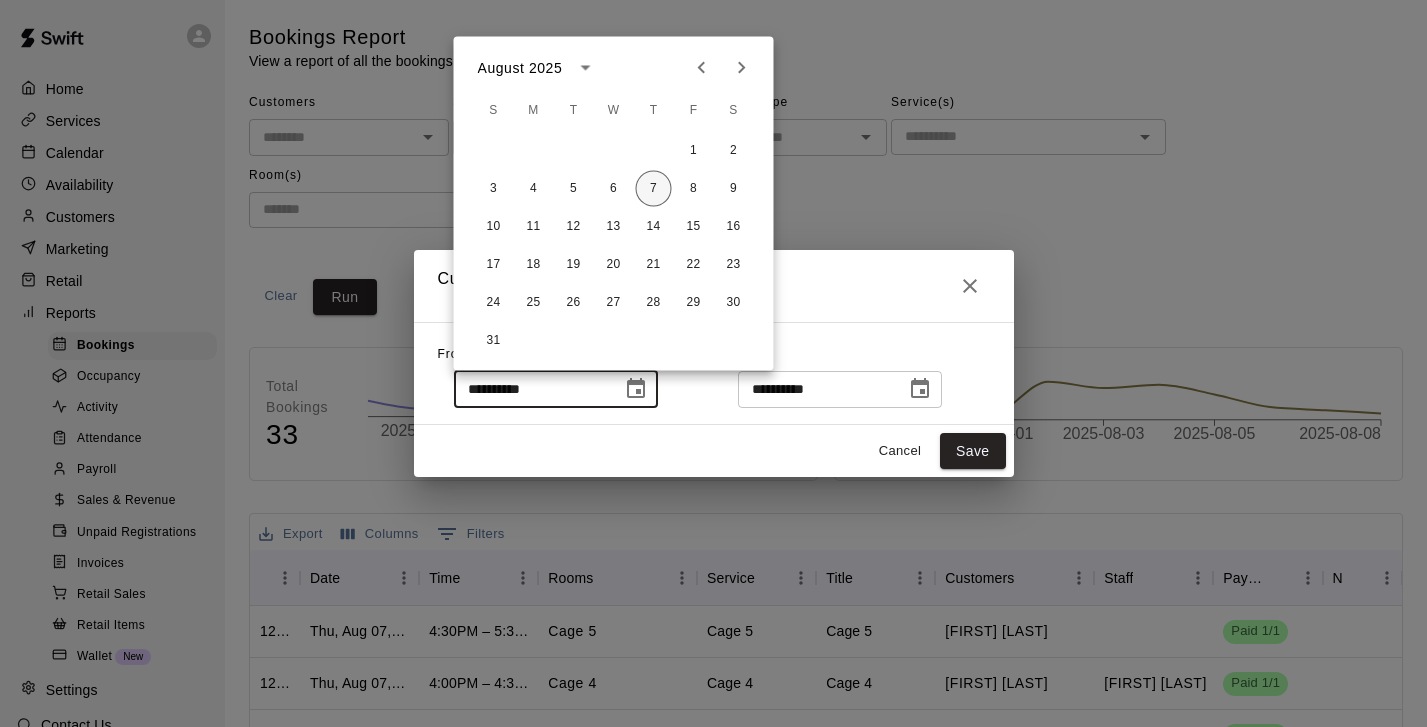 click on "7" at bounding box center (654, 189) 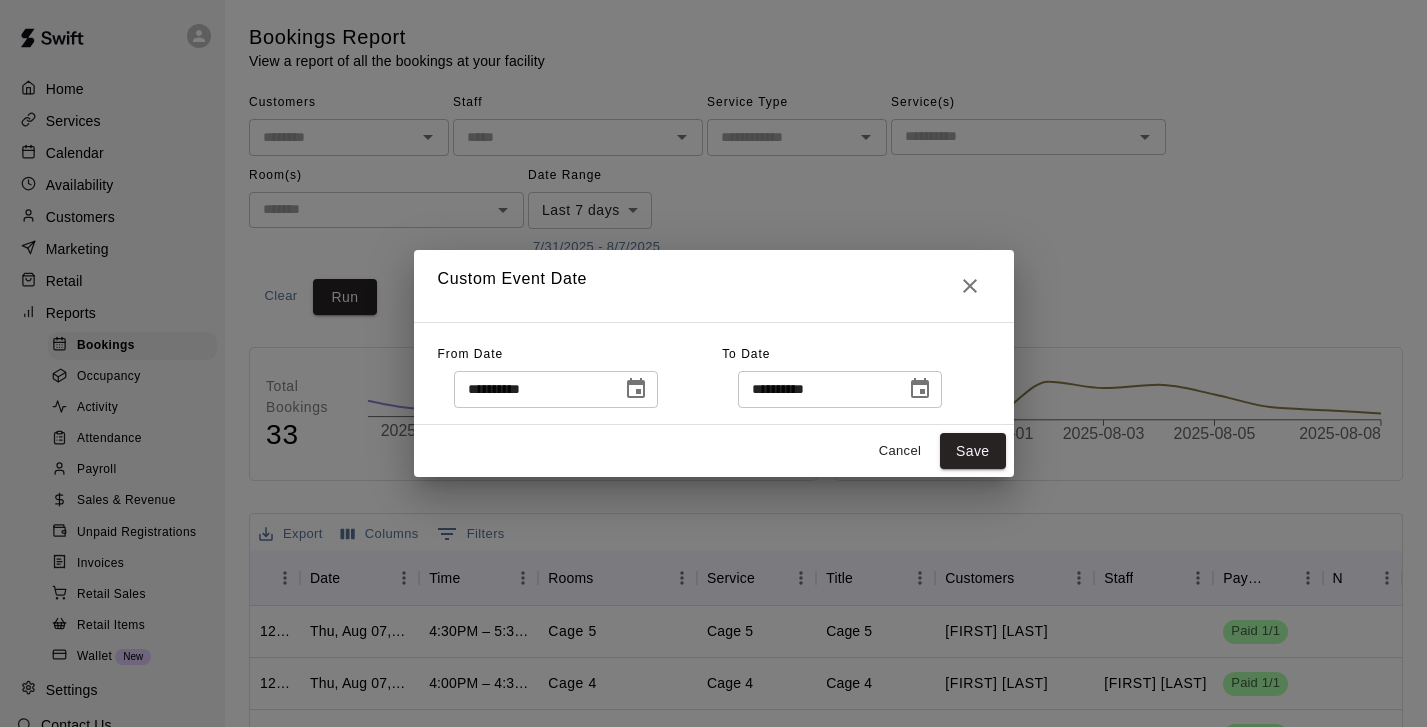 type on "**********" 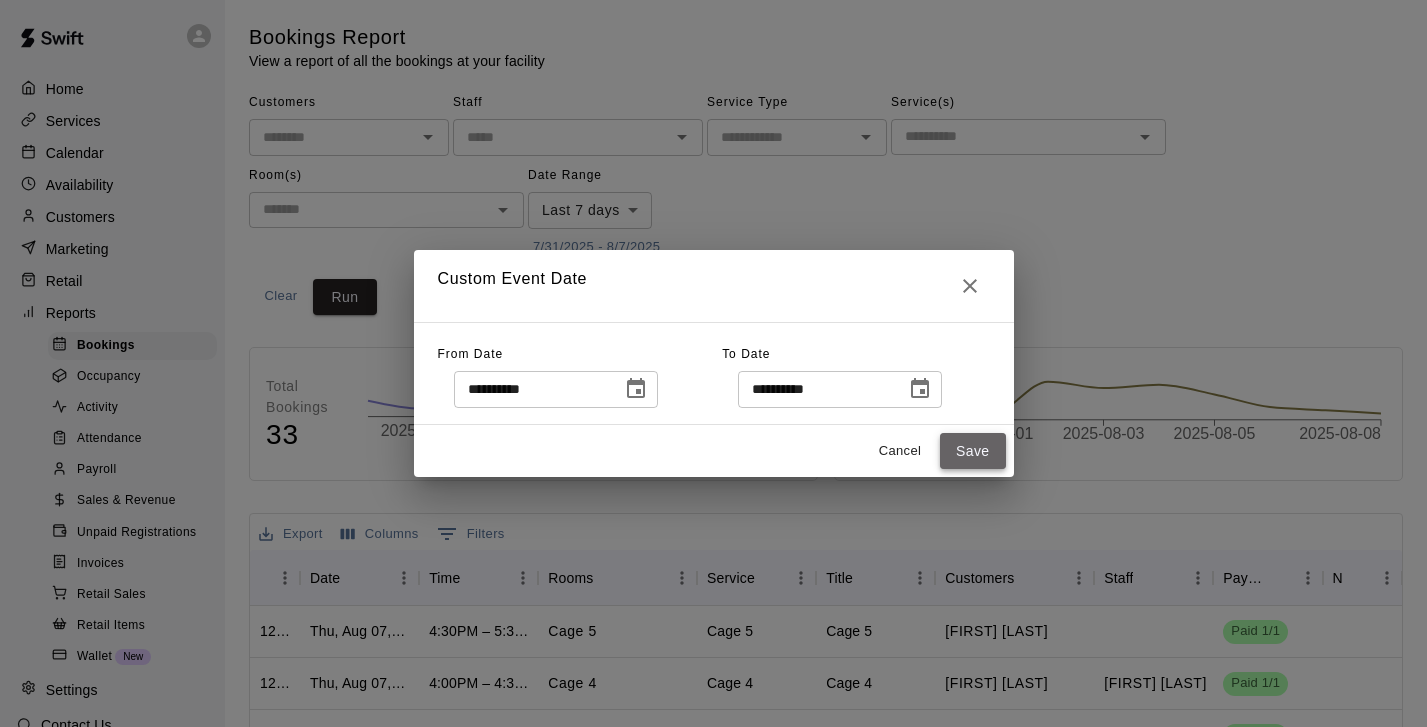 click on "Save" at bounding box center (973, 451) 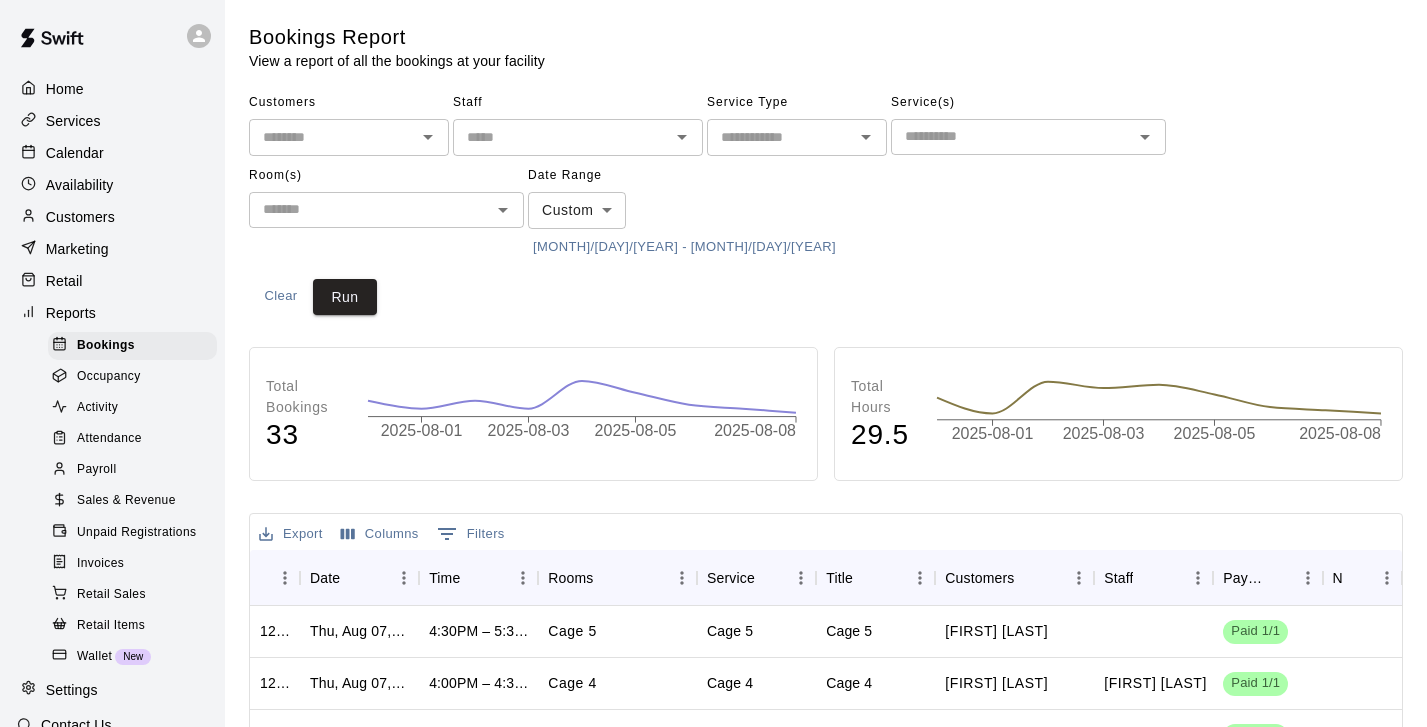 scroll, scrollTop: 0, scrollLeft: 0, axis: both 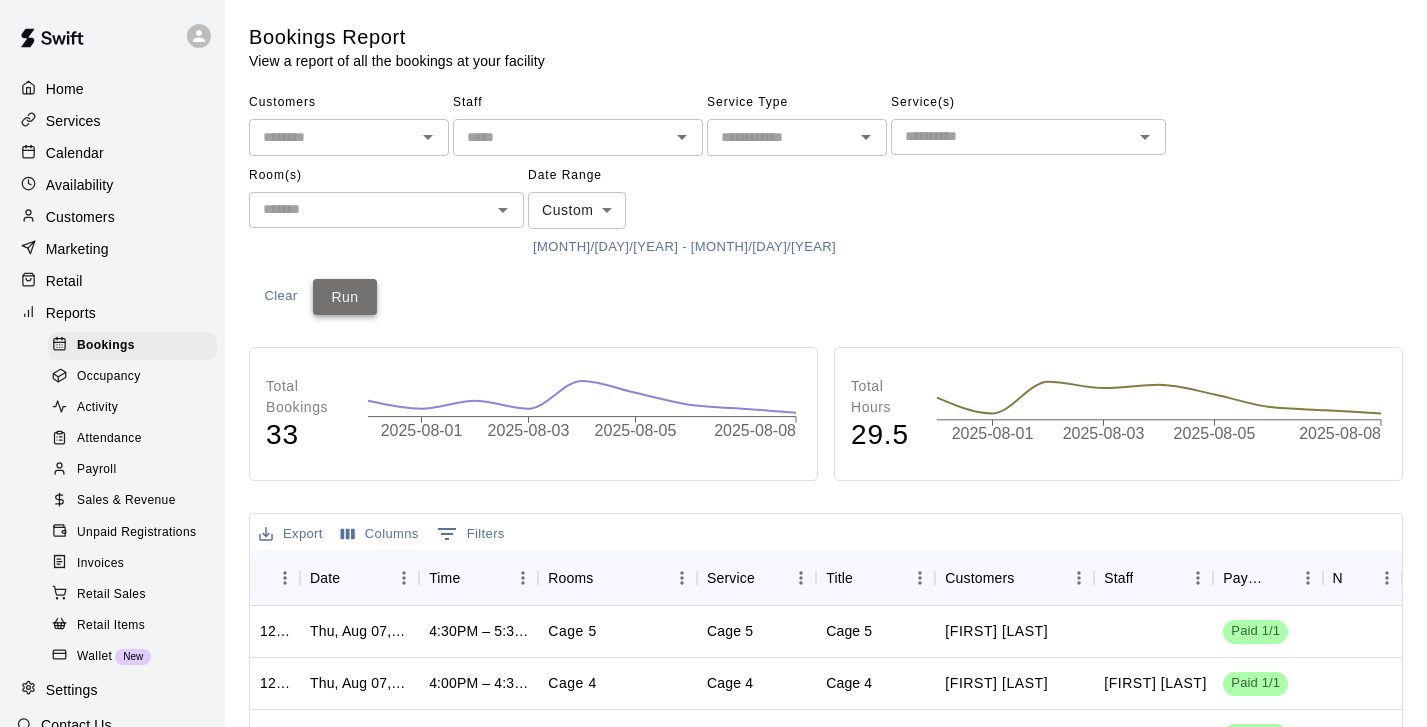 click on "Run" at bounding box center (345, 297) 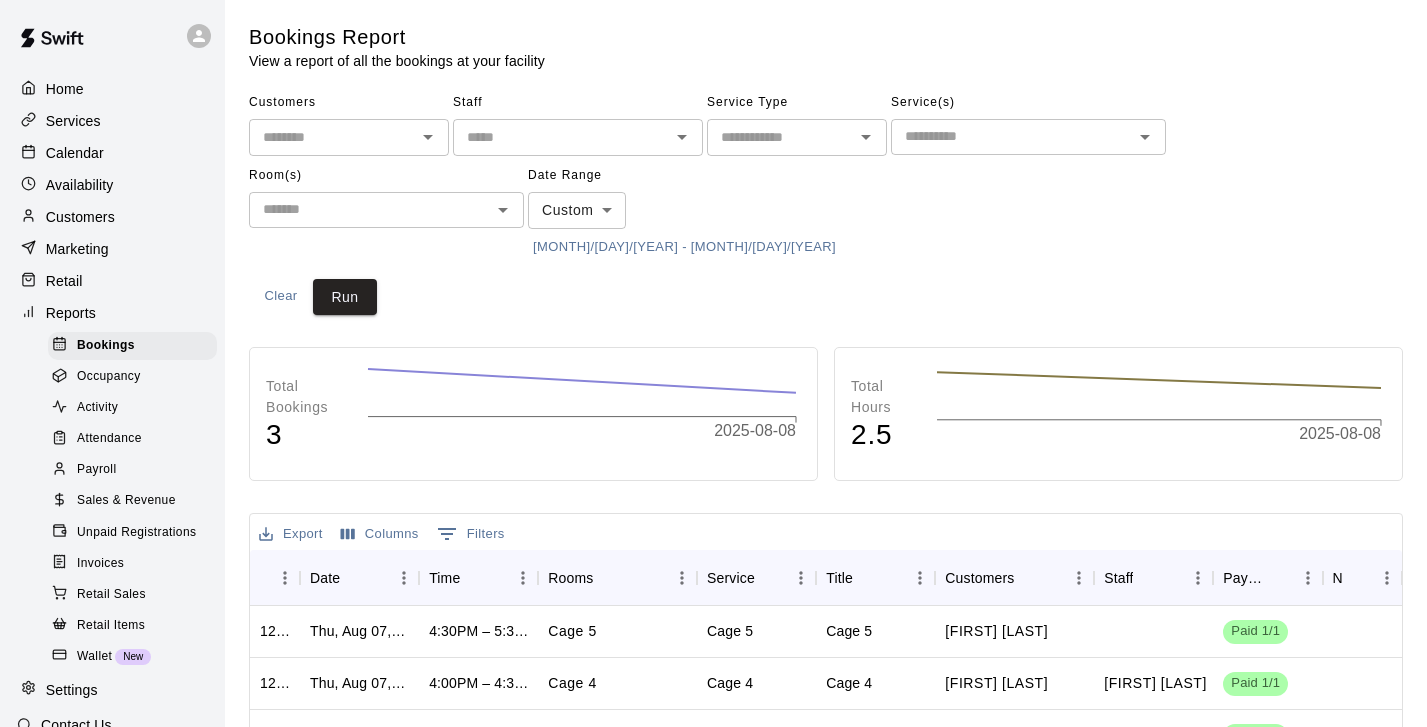 scroll, scrollTop: 0, scrollLeft: 0, axis: both 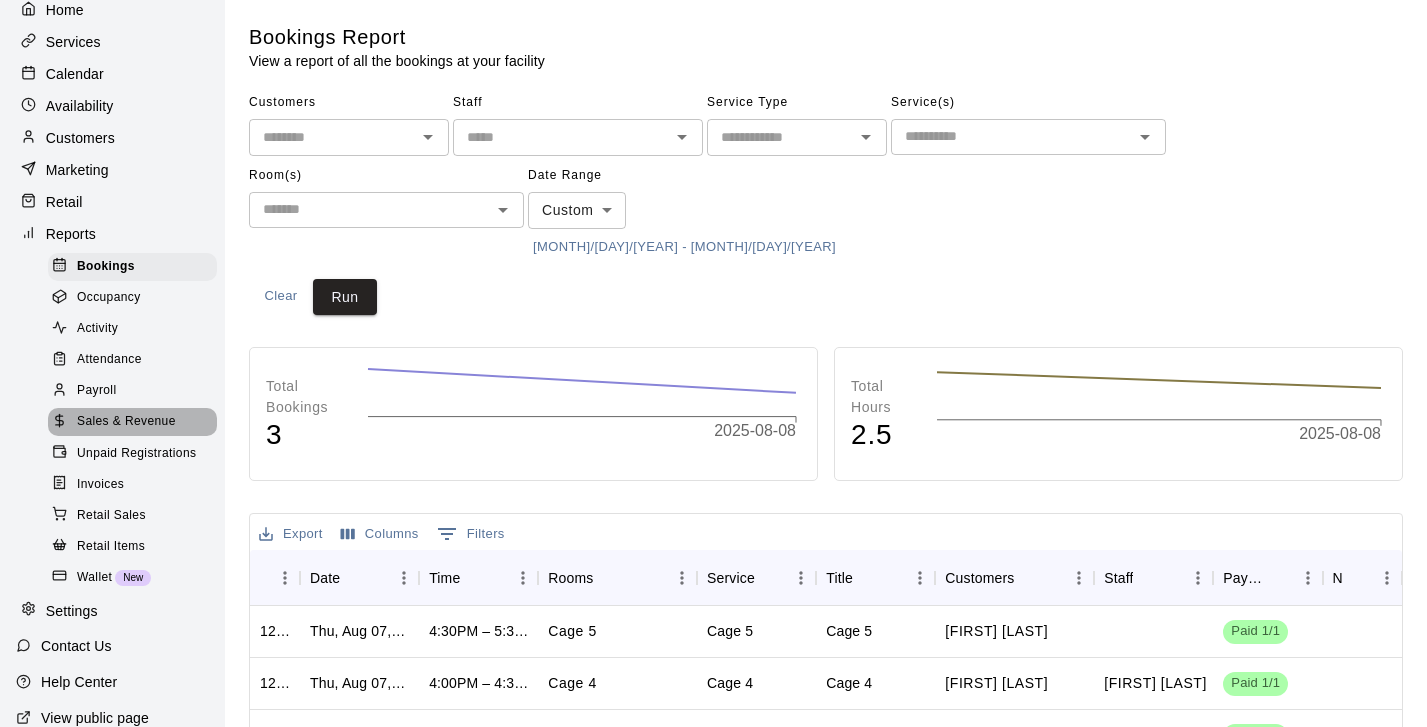 click on "Sales & Revenue" at bounding box center (126, 422) 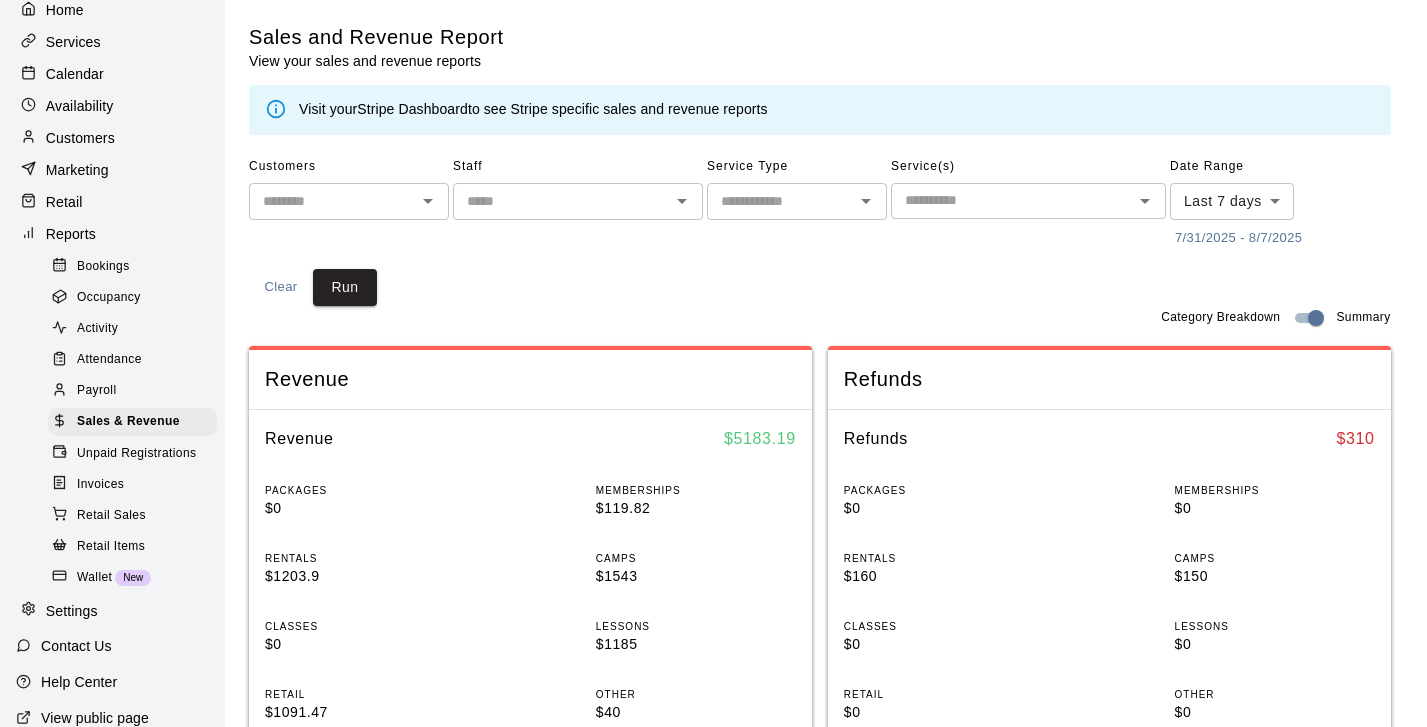 click on "Home Services Calendar Availability Customers Marketing Retail Reports Bookings Occupancy Activity Attendance Payroll Sales & Revenue Unpaid Registrations Invoices Retail Sales Retail Items Wallet New Settings Contact Us Help Center View public page Copy public page link Sales and Revenue Report View your sales and revenue reports Visit your  Stripe Dashboard  to see Stripe specific sales and revenue reports Customers ​ Staff ​ Service Type ​ Service(s) ​ Date Range Last [NUMBER] days **** ​ [MONTH]/[DAY]/[YEAR] - [MONTH]/[DAY]/[YEAR] Clear Run Category Breakdown Summary   Revenue Revenue $ [NUMBER] PACKAGES $0 MEMBERSHIPS $119.82 RENTALS $1203.9 CAMPS $1543 CLASSES $0 LESSONS $1185 RETAIL $1091.47 OTHER $40   Refunds Refunds $ 310 PACKAGES $0 MEMBERSHIPS $0 RENTALS $160 CAMPS $150 CLASSES $0 LESSONS $0 RETAIL $0 OTHER $0 Export Columns 0 Filters InvoiceId Date Service Name Revenue Category Payment Method Type Stripe Payment Id Coupon Status Subtotal 743747 [MONTH] [DAY], [YEAR] at [HOUR]:[MINUTE] [PM] Day Pass [FIRST] [LAST] Other Card Charge N/A Paid" at bounding box center (713, 747) 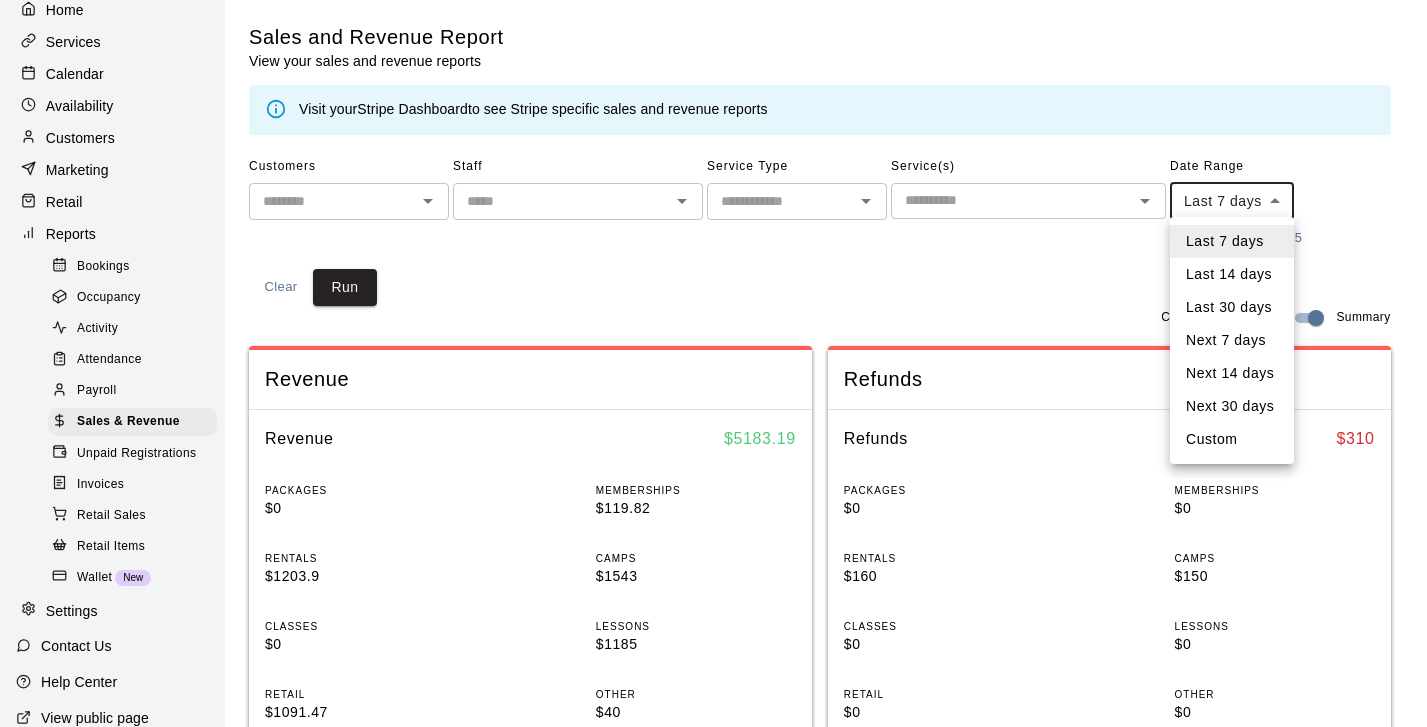 click at bounding box center (713, 363) 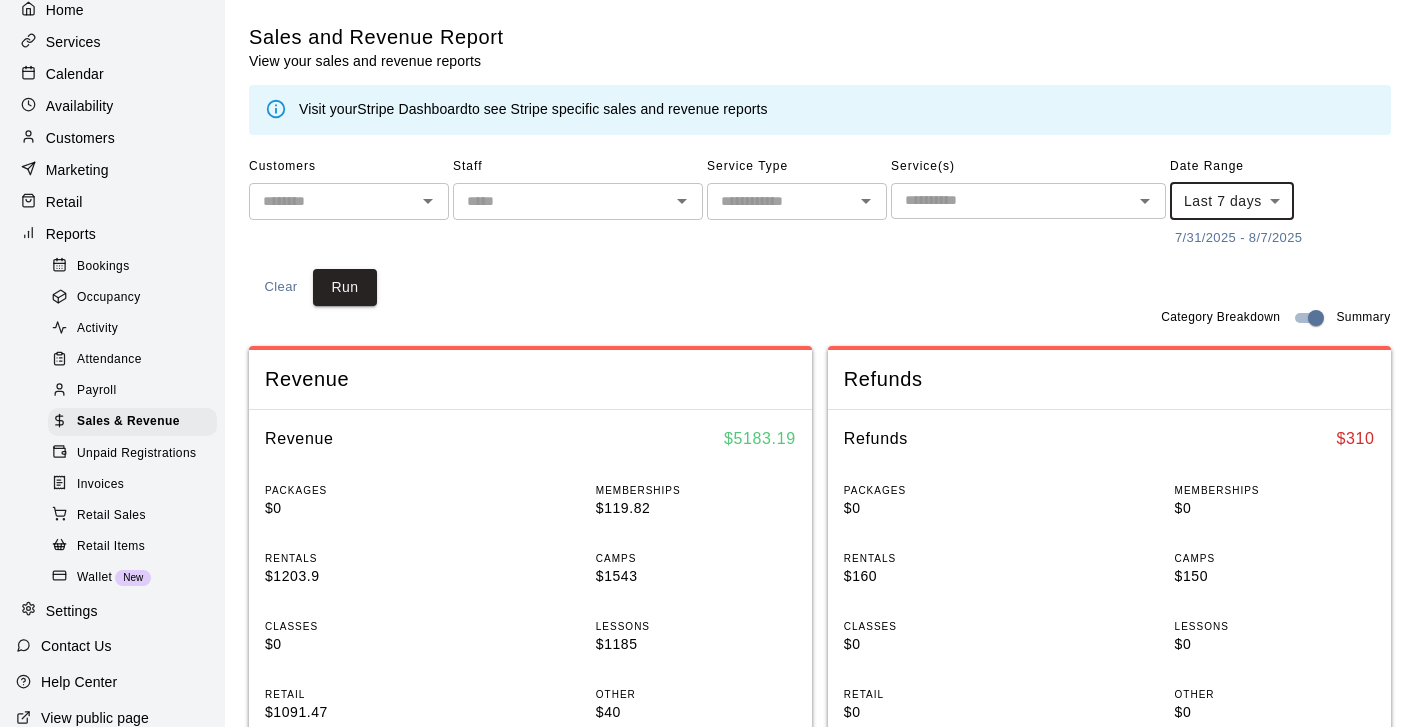click on "7/31/2025 - 8/7/2025" at bounding box center [1238, 238] 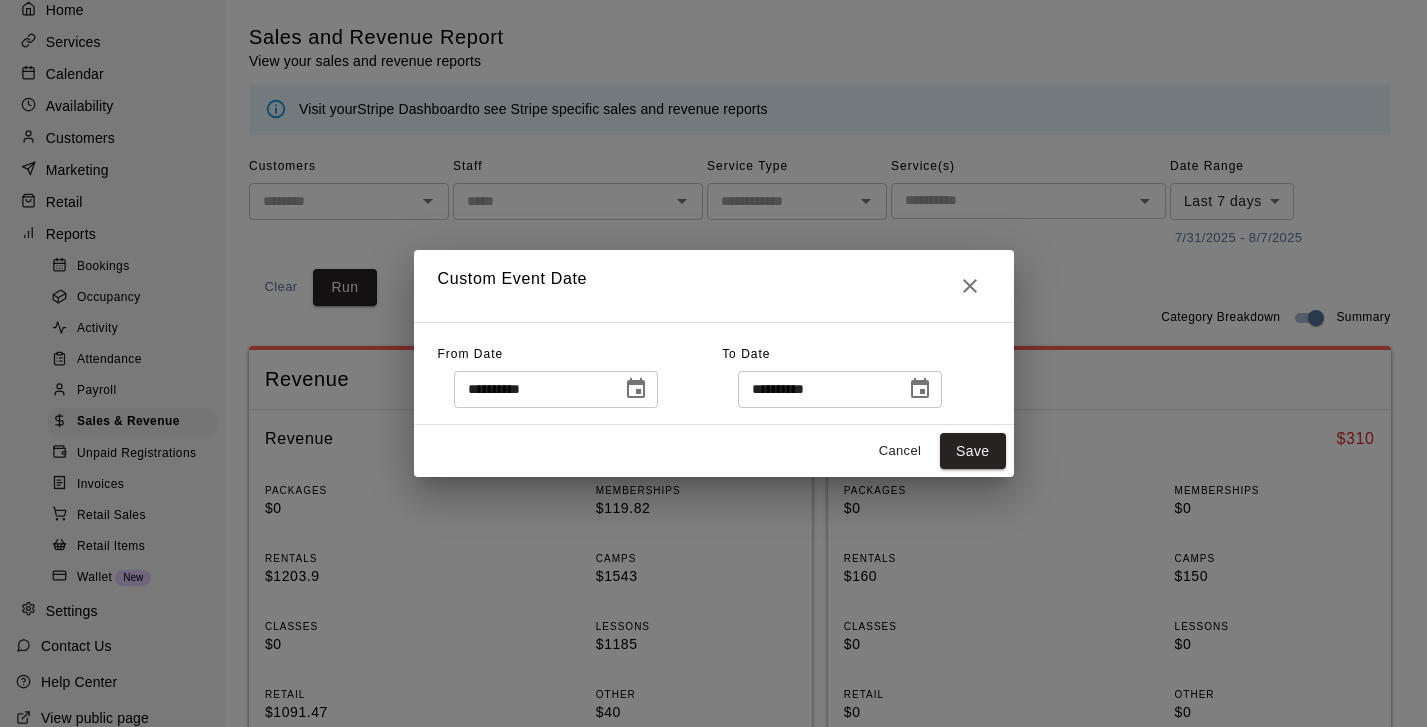 click 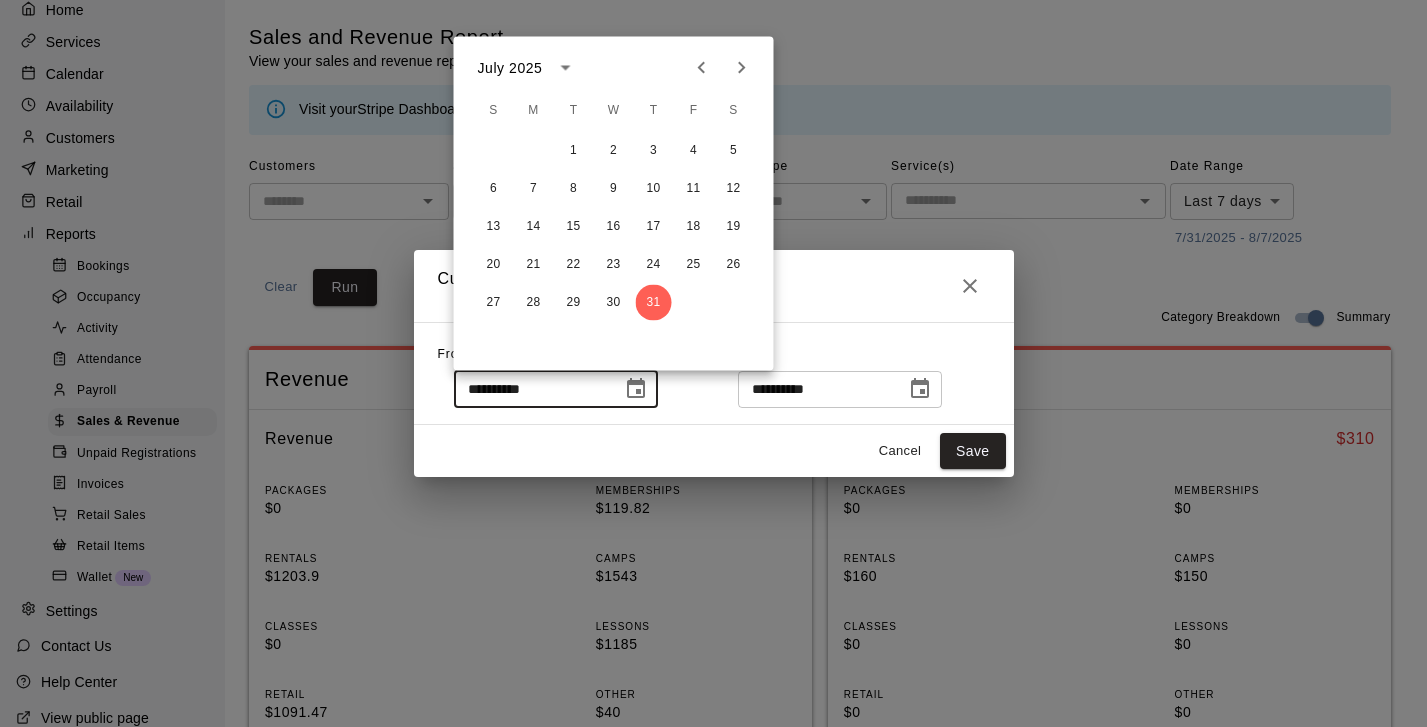 click 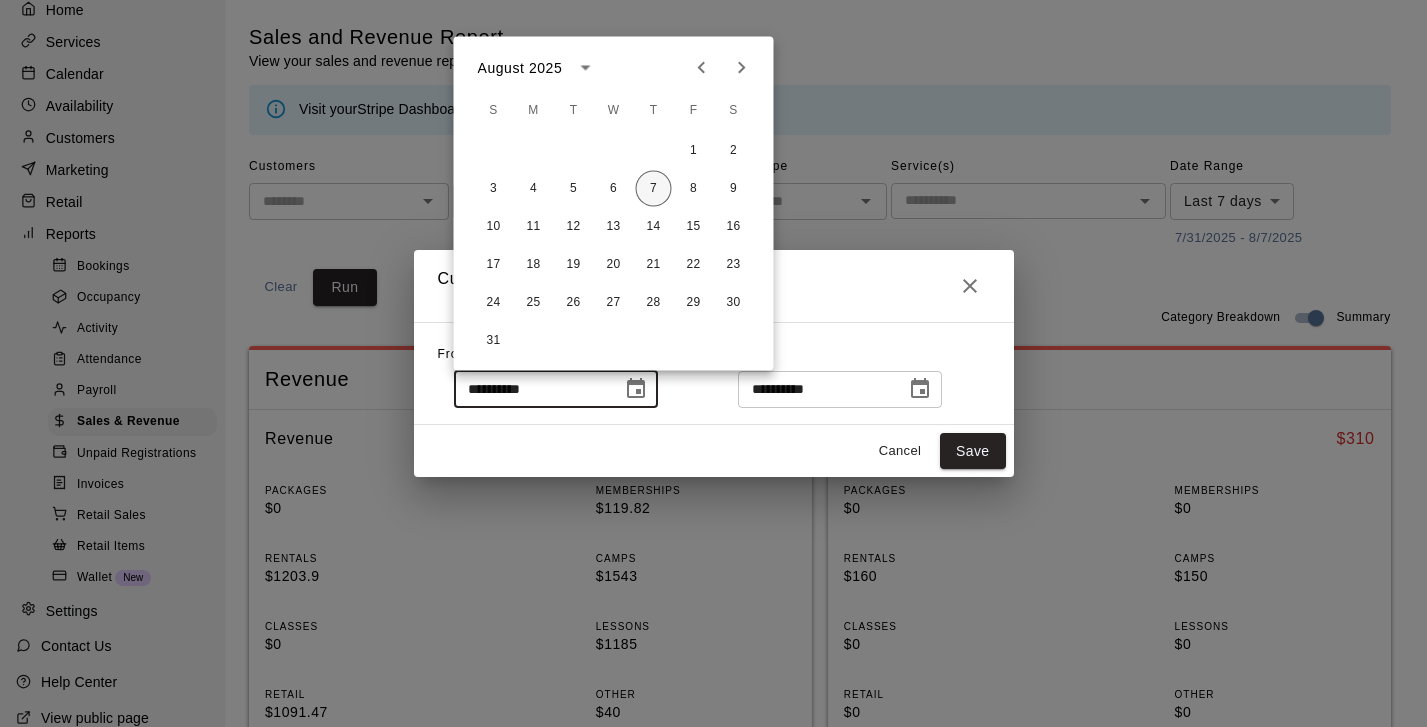click on "7" at bounding box center [654, 189] 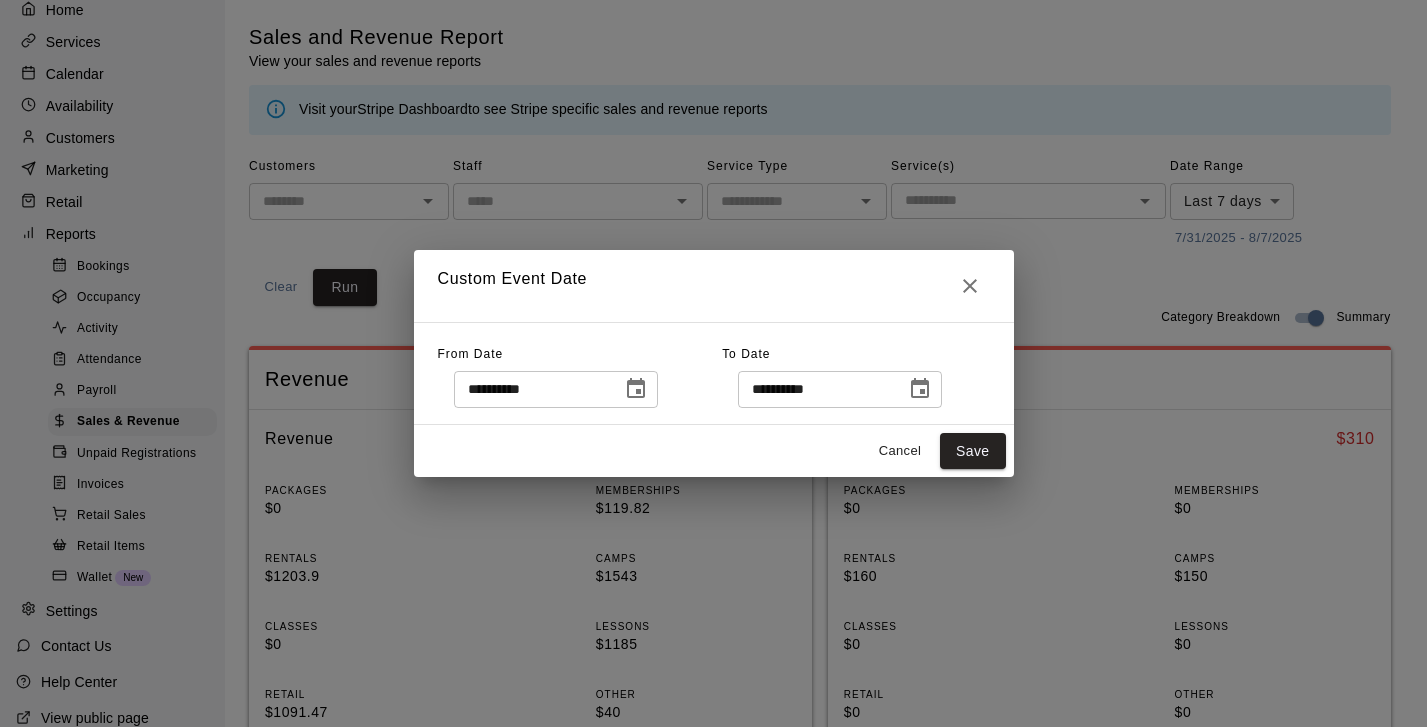 type on "**********" 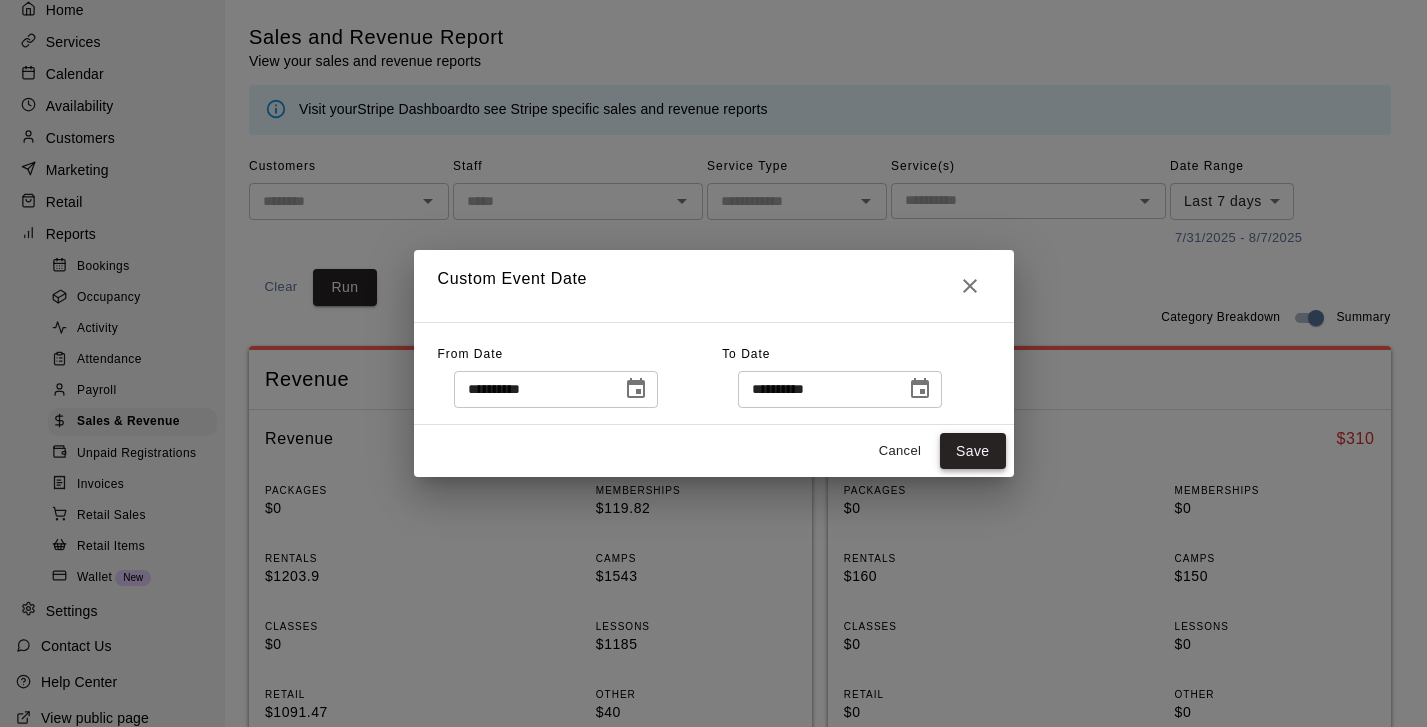 click on "Save" at bounding box center [973, 451] 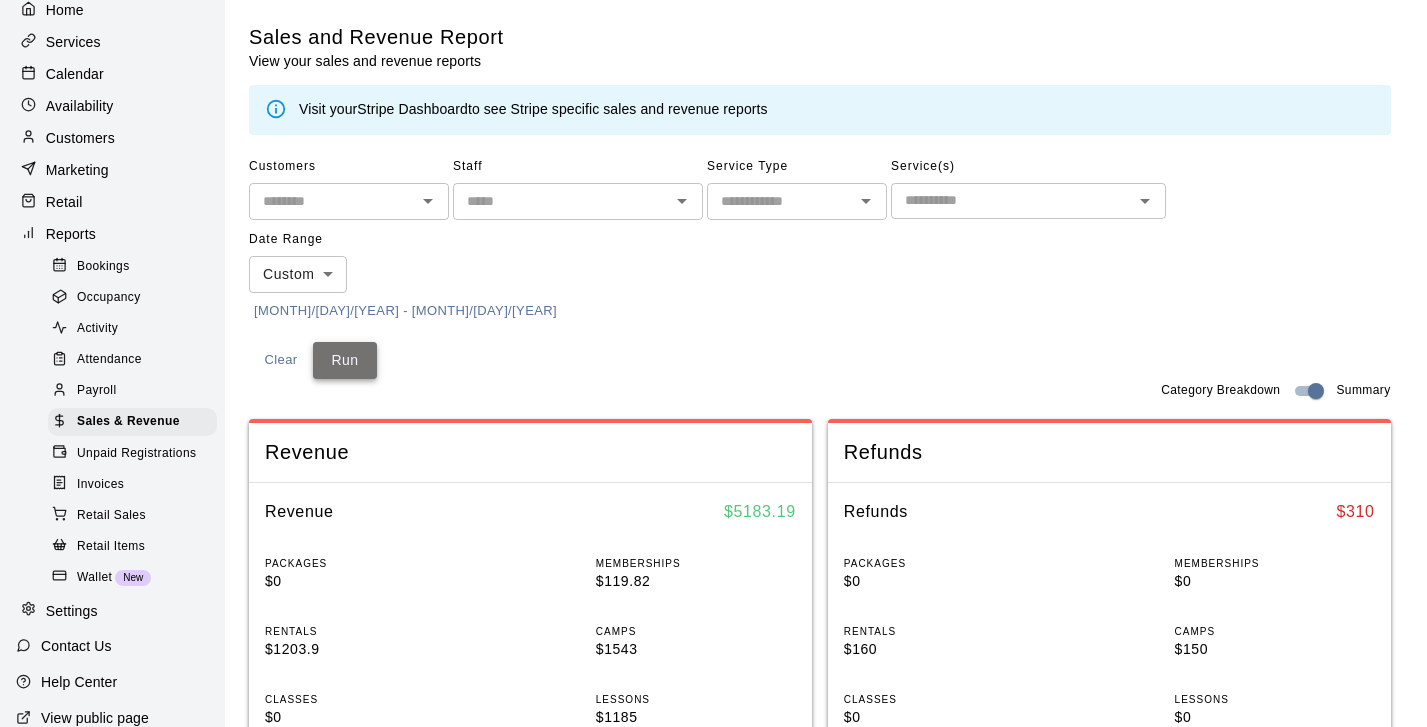 click on "Run" at bounding box center (345, 360) 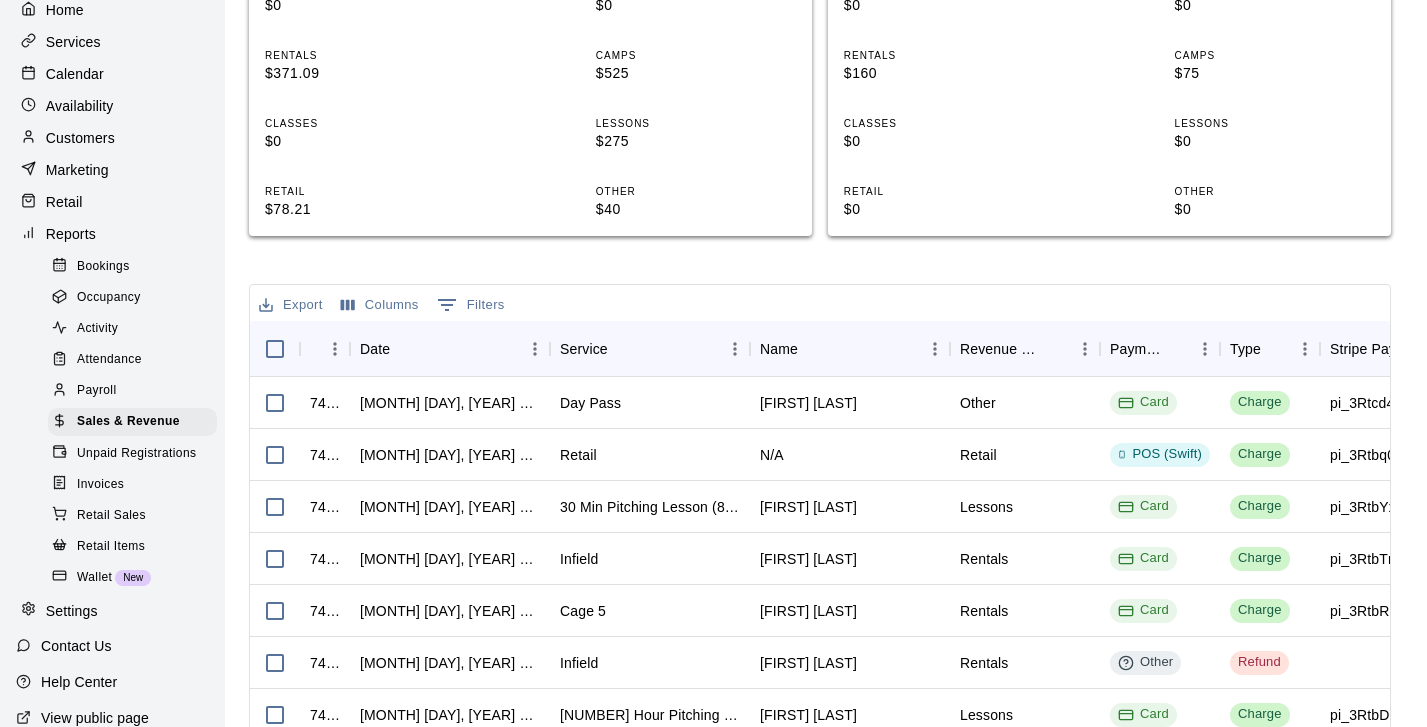scroll, scrollTop: 578, scrollLeft: 0, axis: vertical 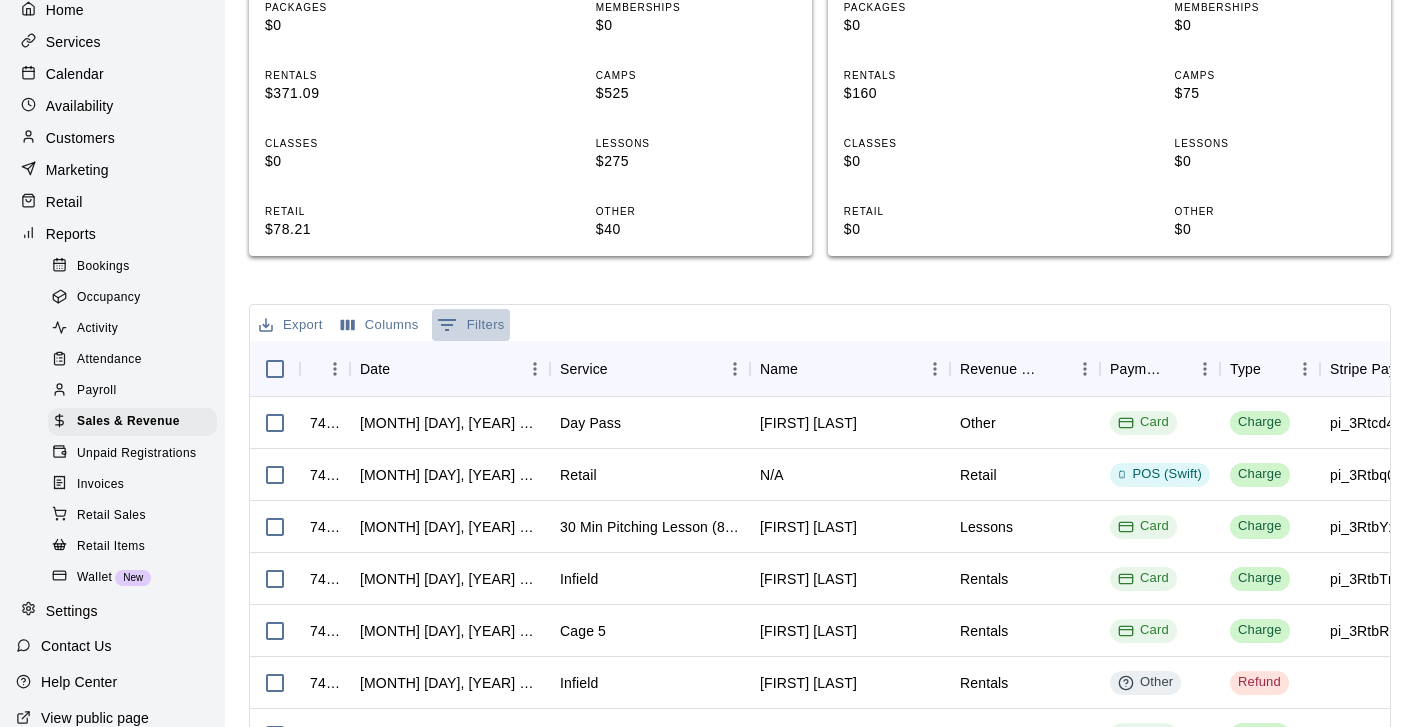 click on "0 Filters" at bounding box center (471, 325) 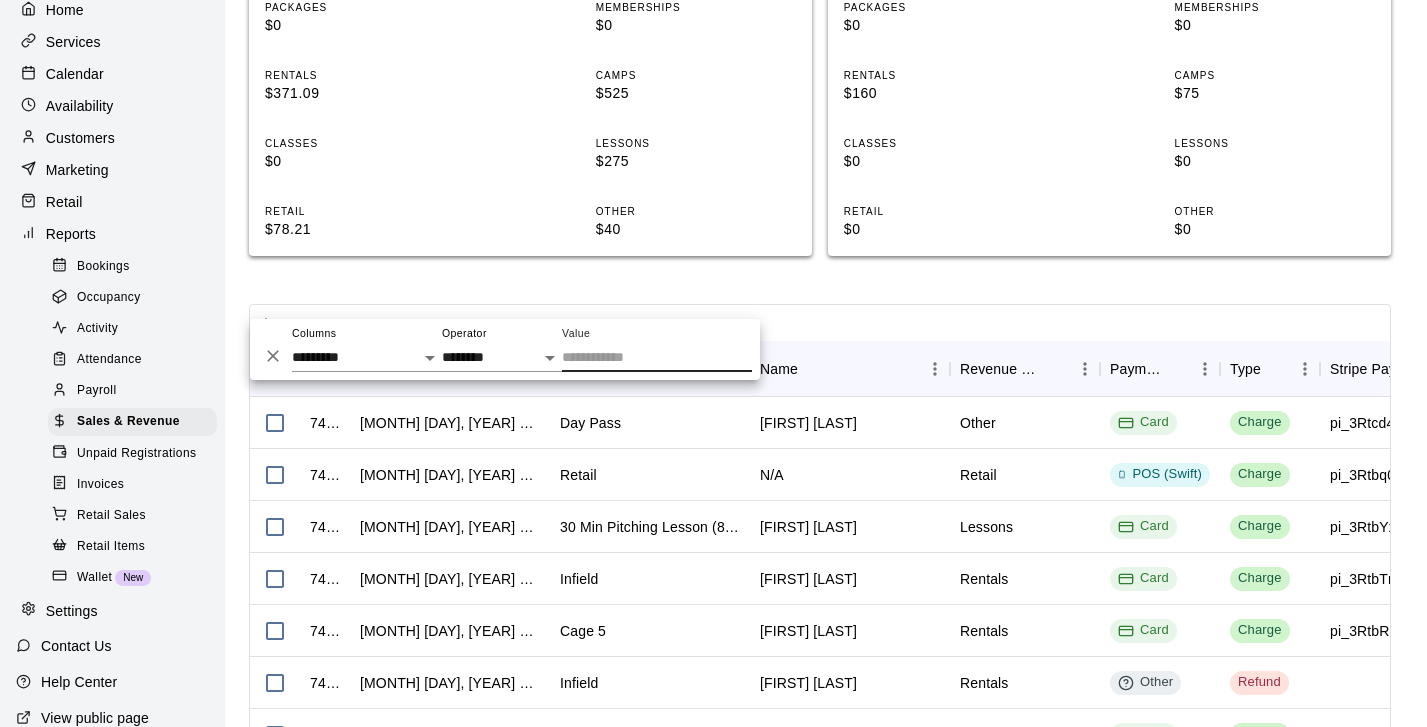 click on "Value" at bounding box center [657, 357] 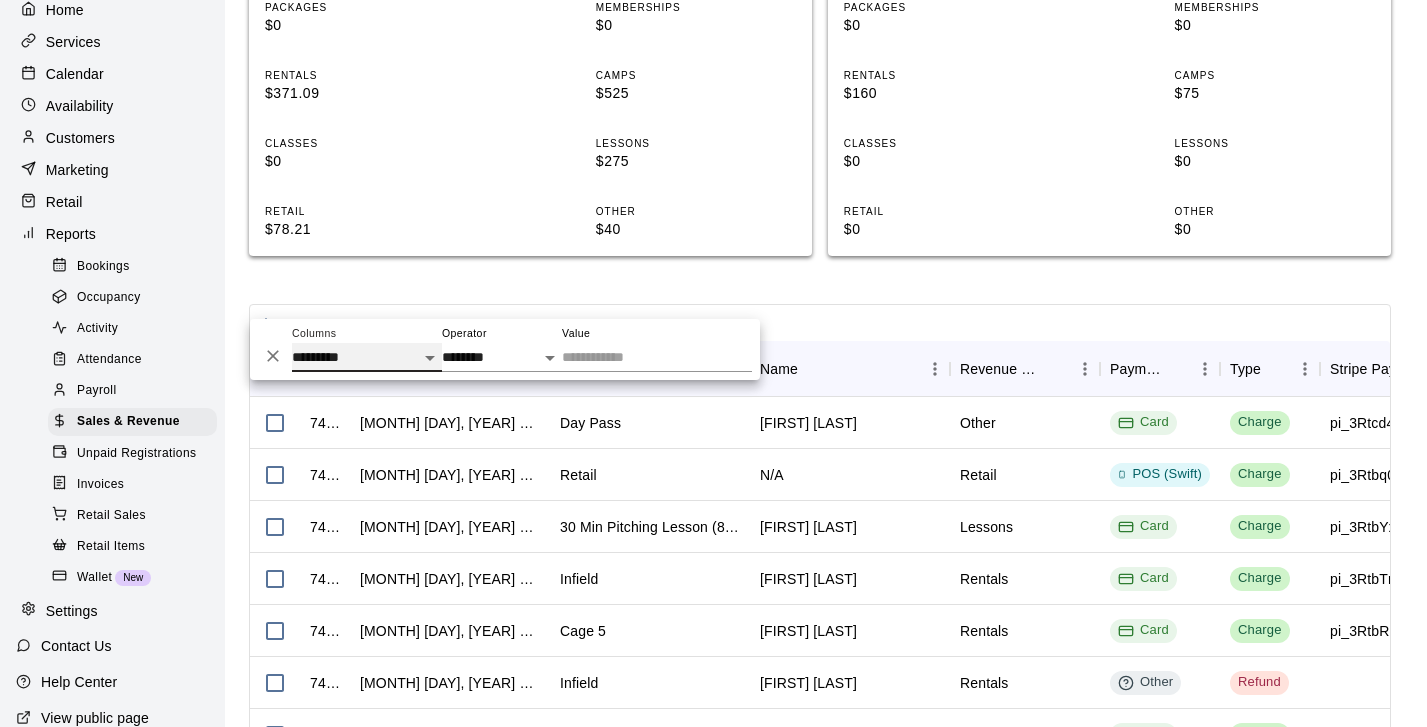 select on "********" 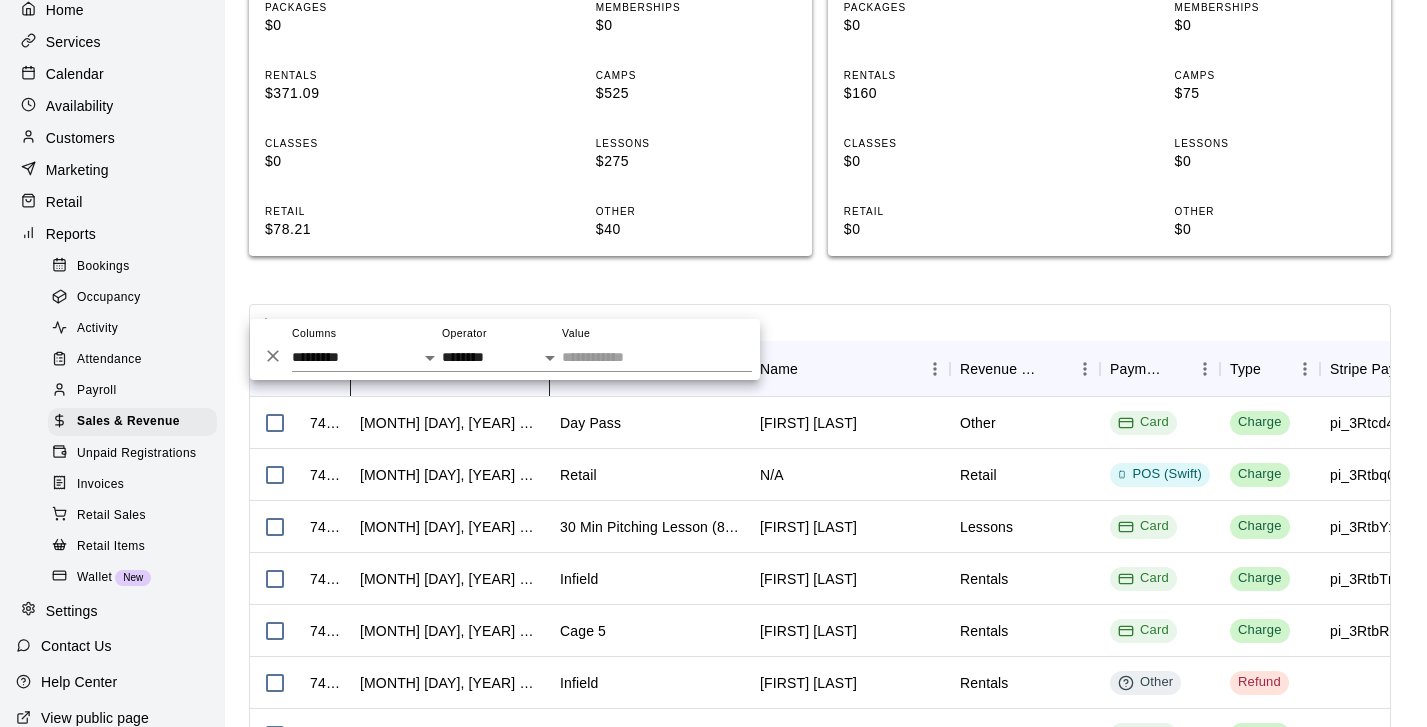 click at bounding box center [535, 369] 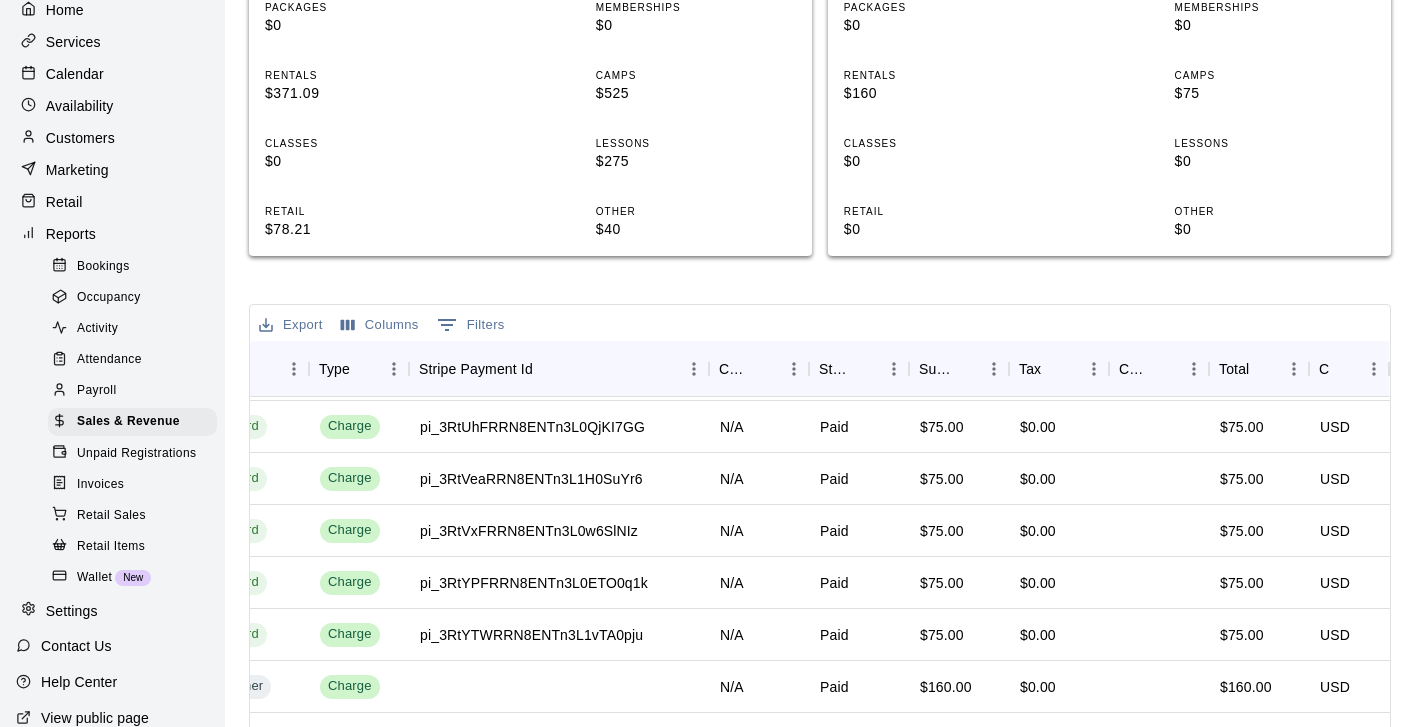 scroll, scrollTop: 100, scrollLeft: 910, axis: both 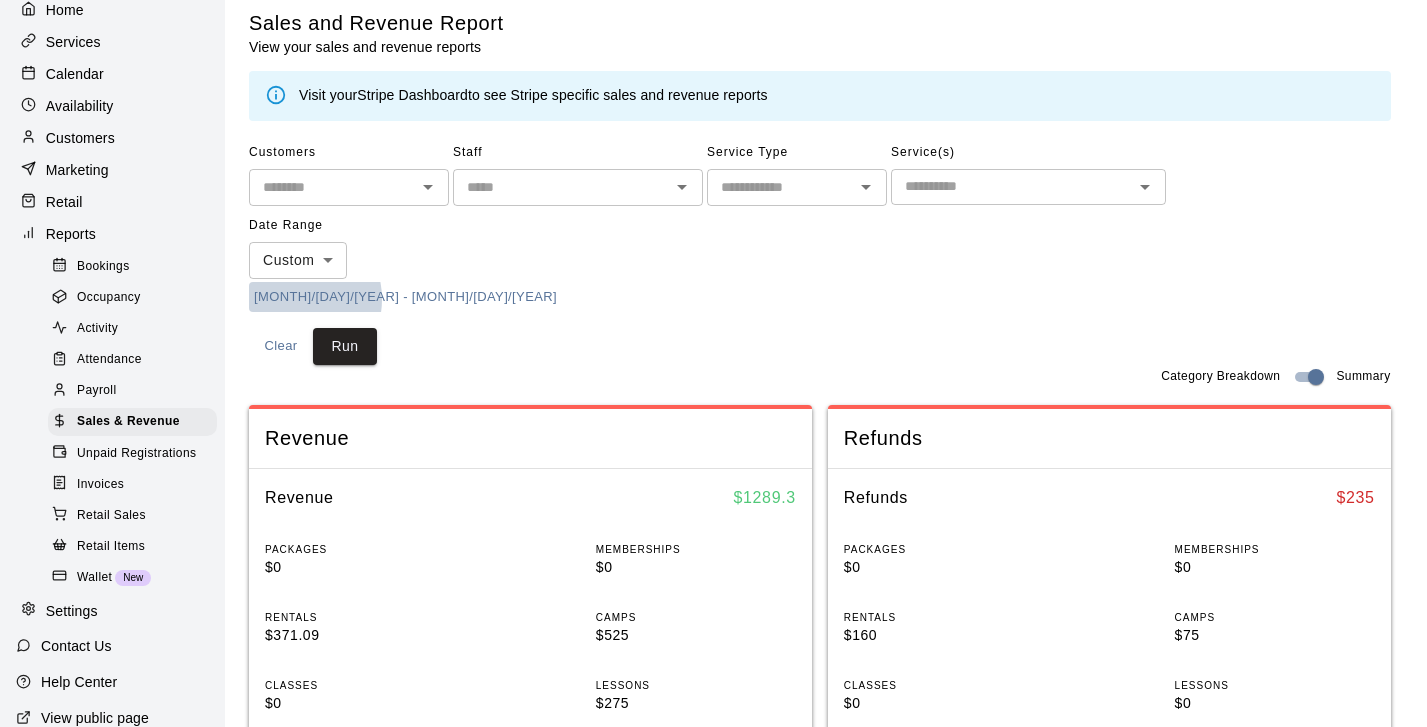 click on "[MONTH]/[DAY]/[YEAR] - [MONTH]/[DAY]/[YEAR]" at bounding box center [405, 297] 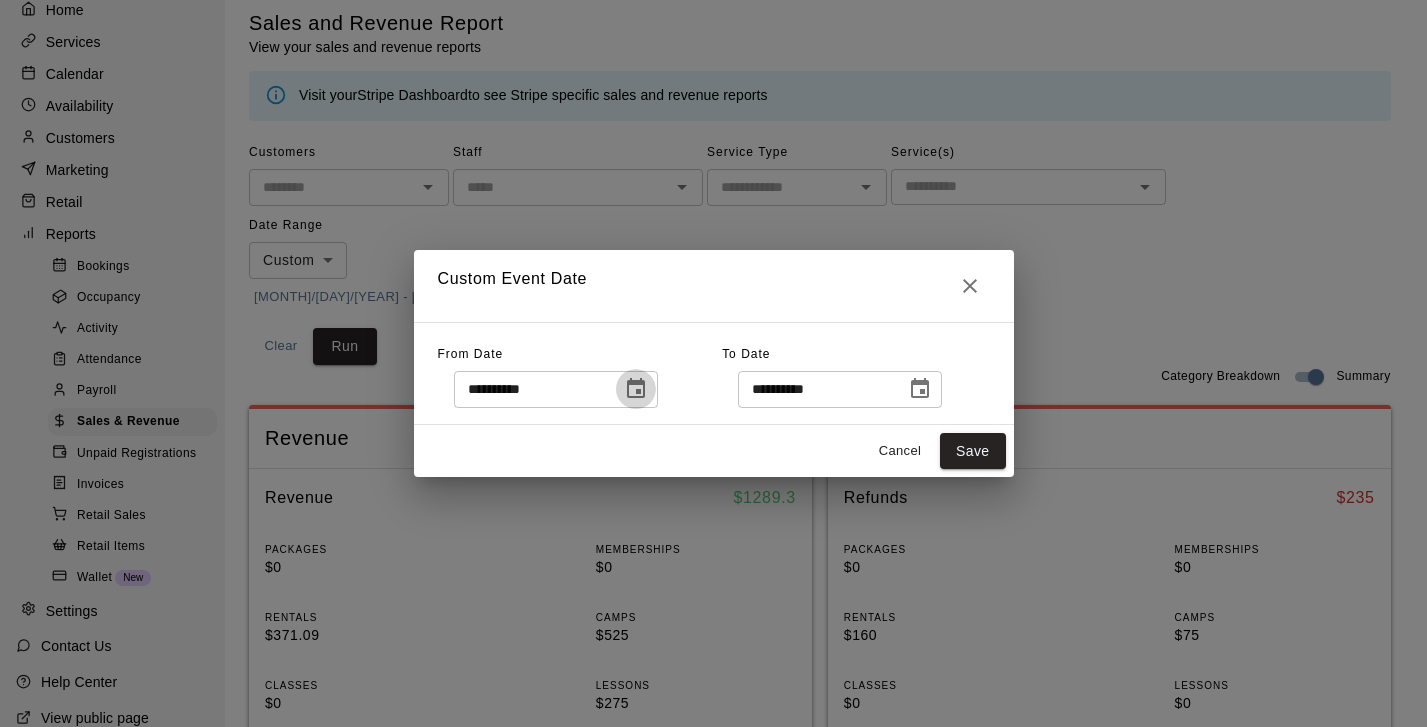 click 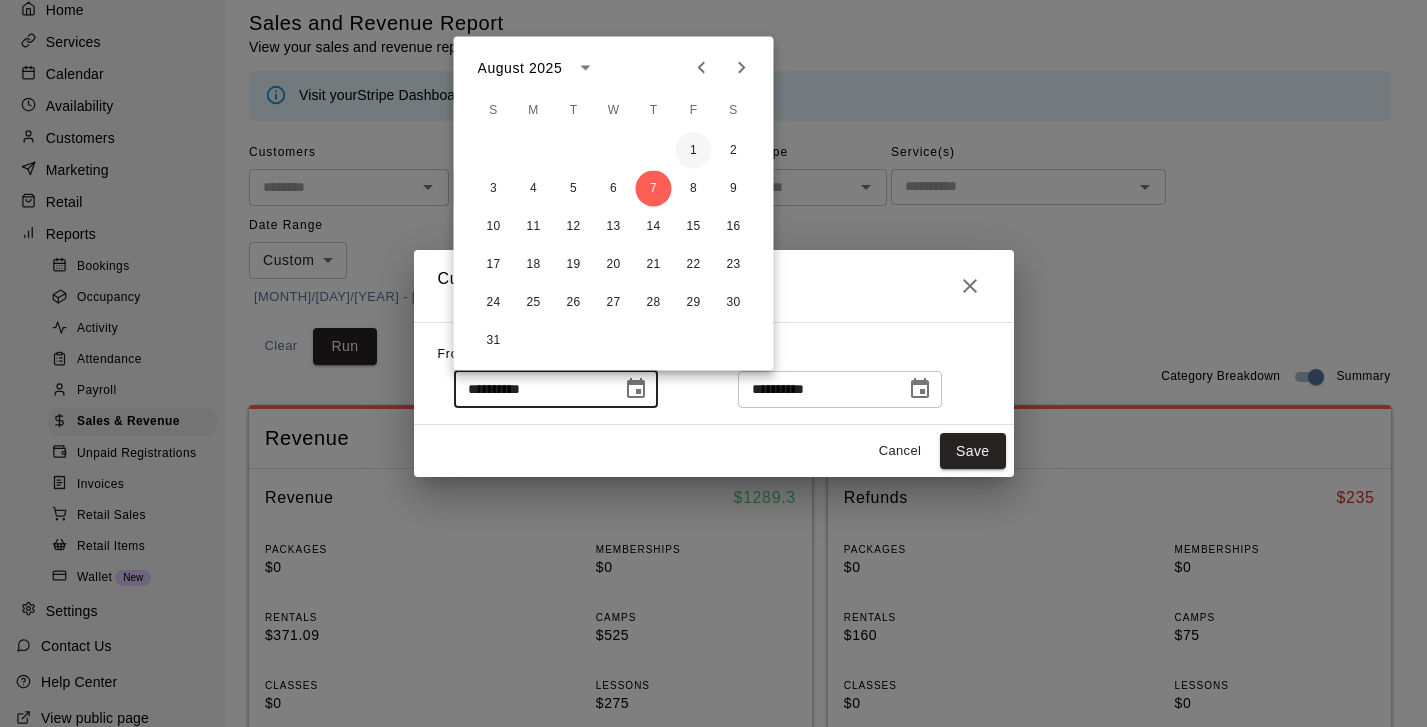 click on "1" at bounding box center [694, 151] 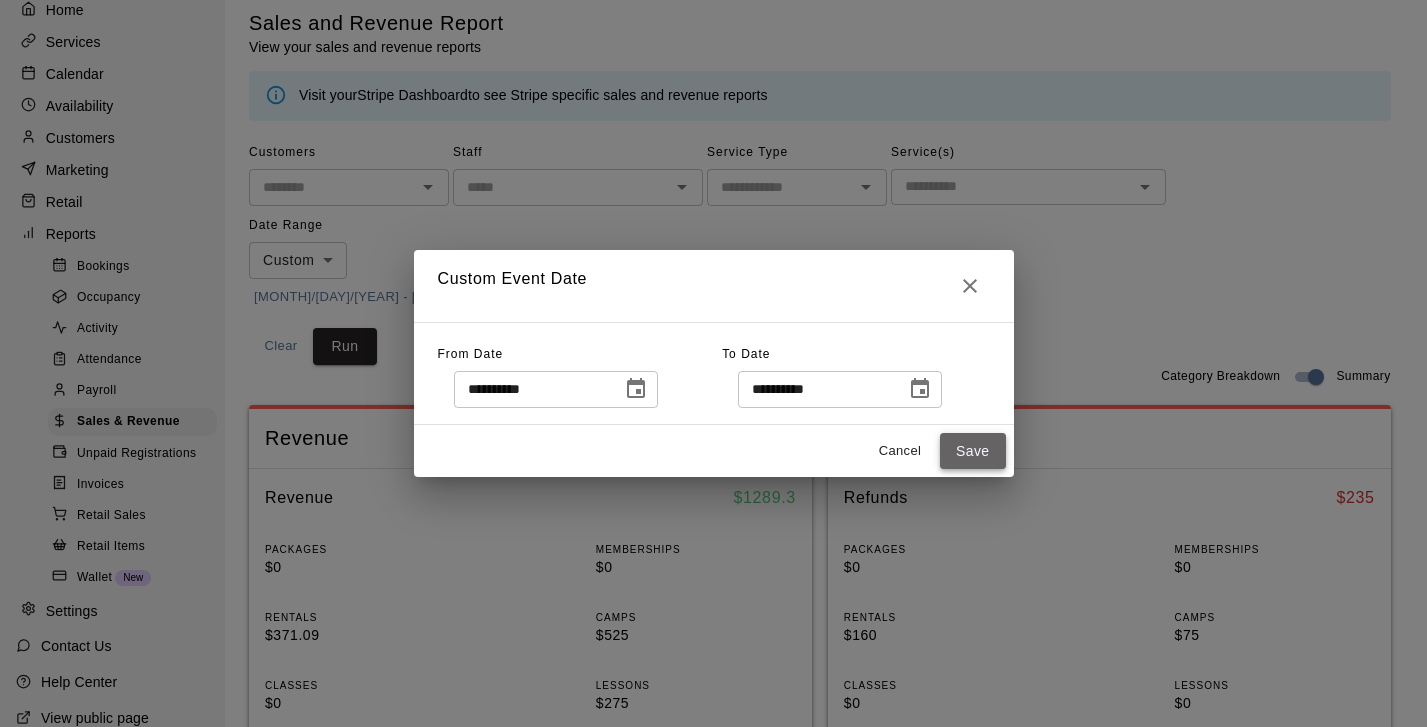 click on "Save" at bounding box center [973, 451] 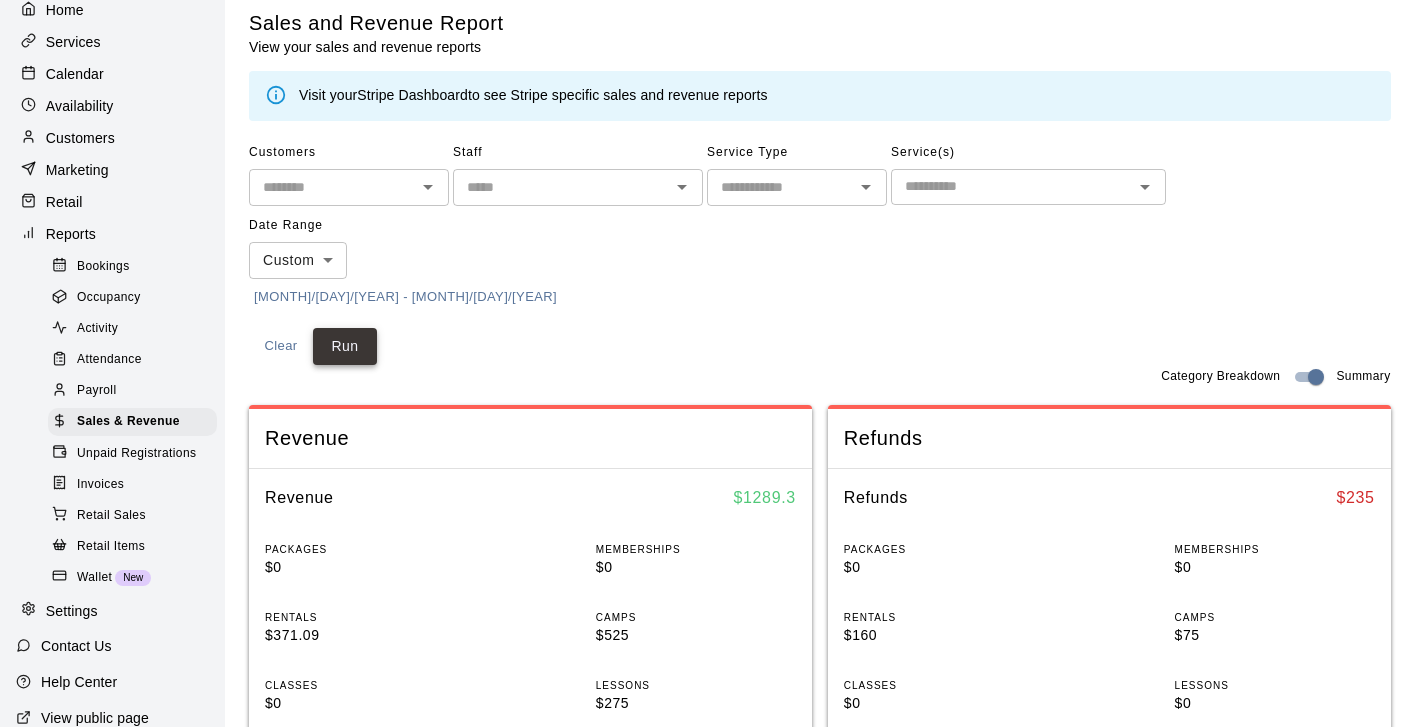 click on "Run" at bounding box center (345, 346) 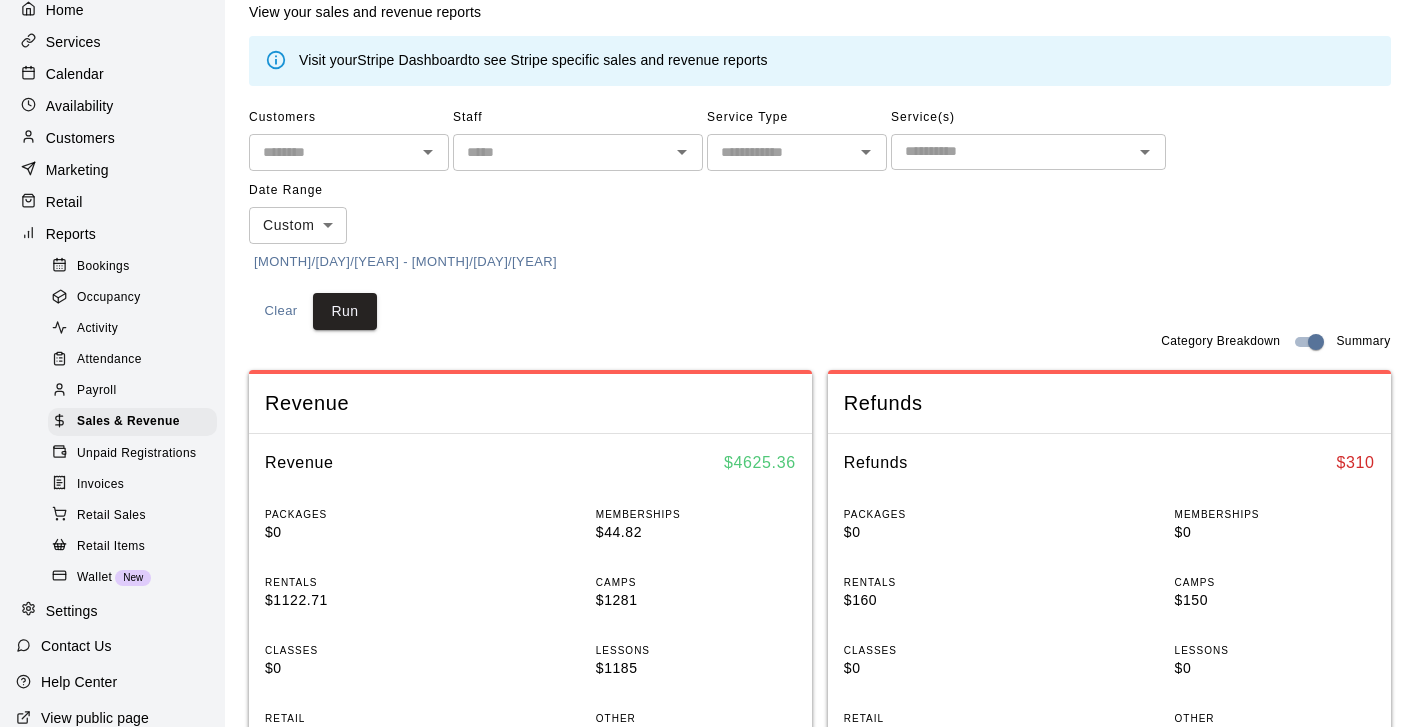 scroll, scrollTop: 36, scrollLeft: 0, axis: vertical 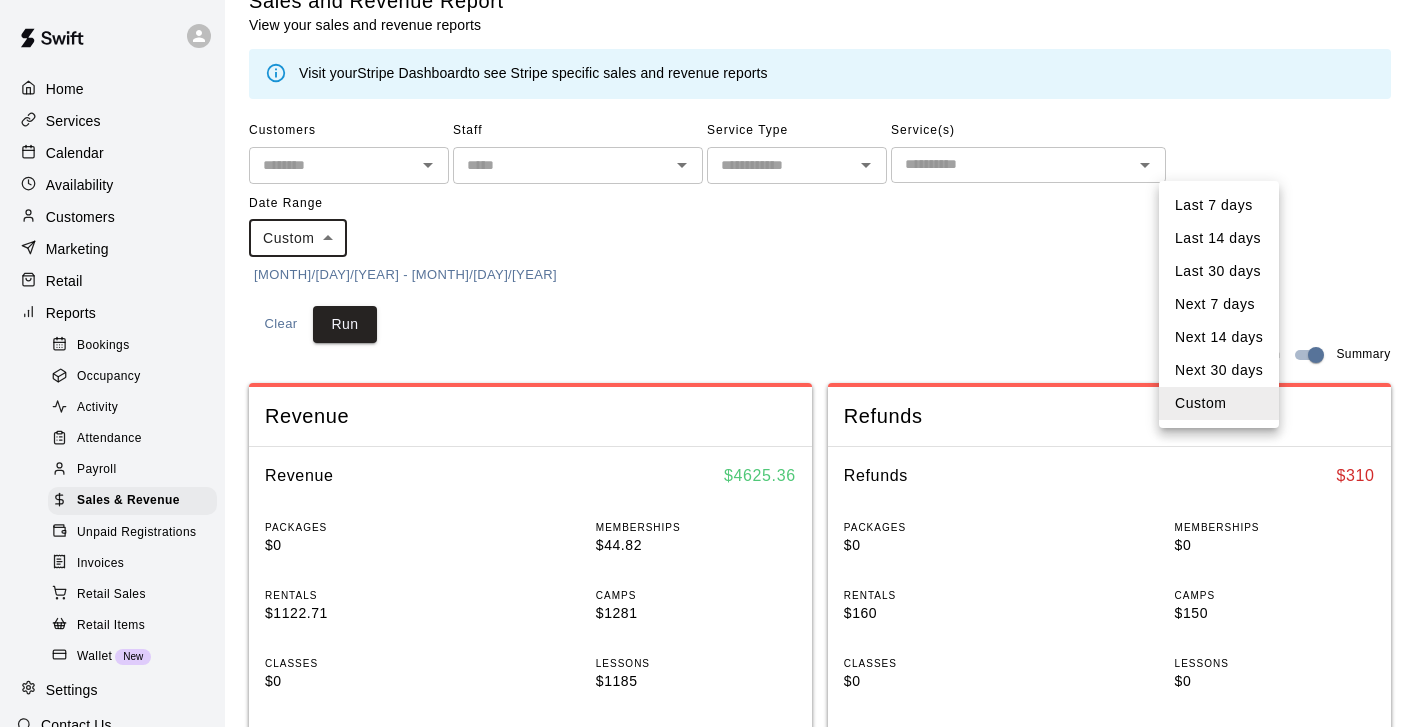 click on "Home Services Calendar Availability Customers Marketing Retail Reports Bookings Occupancy Activity Attendance Payroll Sales & Revenue Unpaid Registrations Invoices Retail Sales Retail Items Wallet New Settings Contact Us Help Center View public page Copy public page link Sales and Revenue Report View your sales and revenue reports Visit your  Stripe Dashboard  to see Stripe specific sales and revenue reports Customers ​ Staff ​ Service Type ​ Service(s) ​ Date Range Custom ****** ​ [MONTH]/[DAY]/[YEAR] - [MONTH]/[DAY]/[YEAR] Clear Run Category Breakdown Summary   Revenue Revenue $ [NUMBER] PACKAGES $0 MEMBERSHIPS $44.82 RENTALS $1122.71 CAMPS $1281 CLASSES $0 LESSONS $1185 RETAIL $951.83 OTHER $40   Refunds Refunds $ 310 PACKAGES $0 MEMBERSHIPS $0 RENTALS $160 CAMPS $150 CLASSES $0 LESSONS $0 RETAIL $0 OTHER $0 Export Columns 0 Filters InvoiceId Date Service Name Revenue Category Payment Method Type Stripe Payment Id Coupon Status Subtotal 743747 [MONTH] [DAY], [YEAR] at [HOUR]:[MINUTE] [PM] Day Pass [FIRST] [LAST] Other Card Charge N/A Paid $40.00" at bounding box center (713, 748) 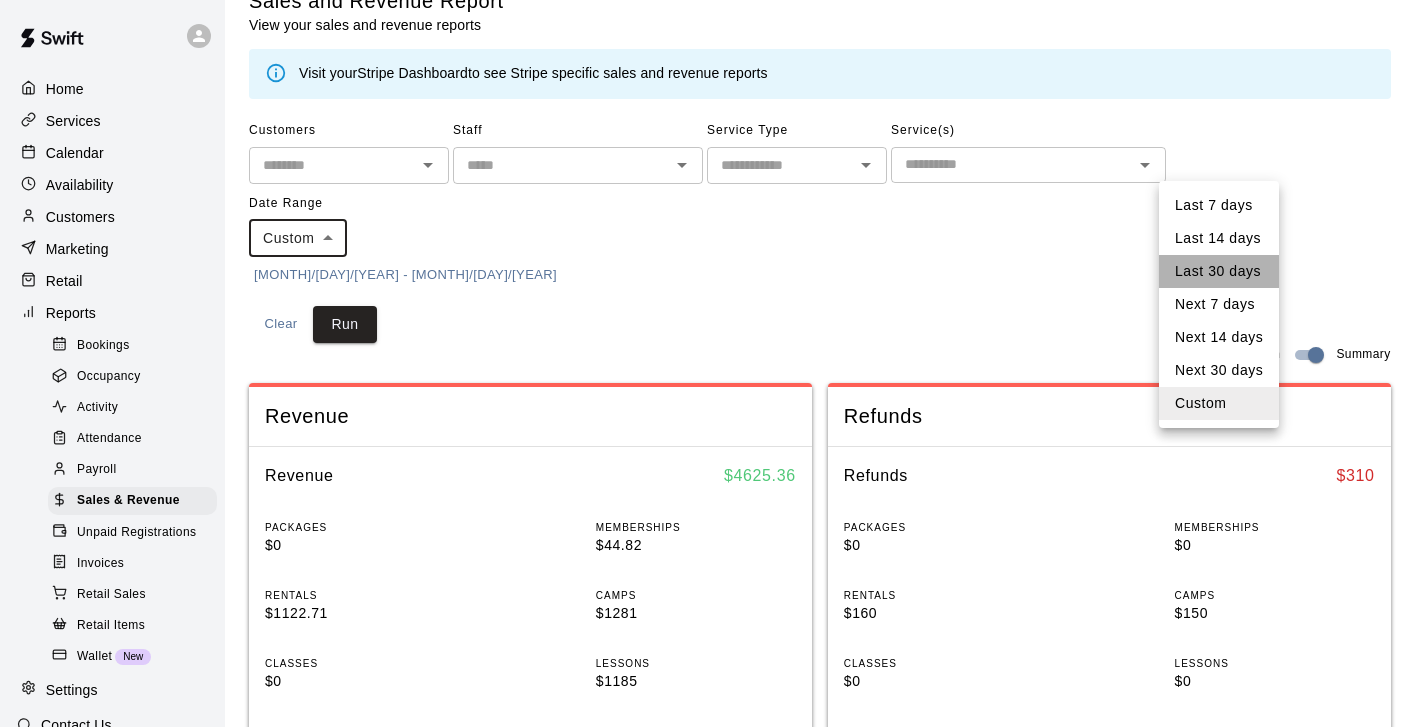 click on "Last 30 days" at bounding box center (1219, 271) 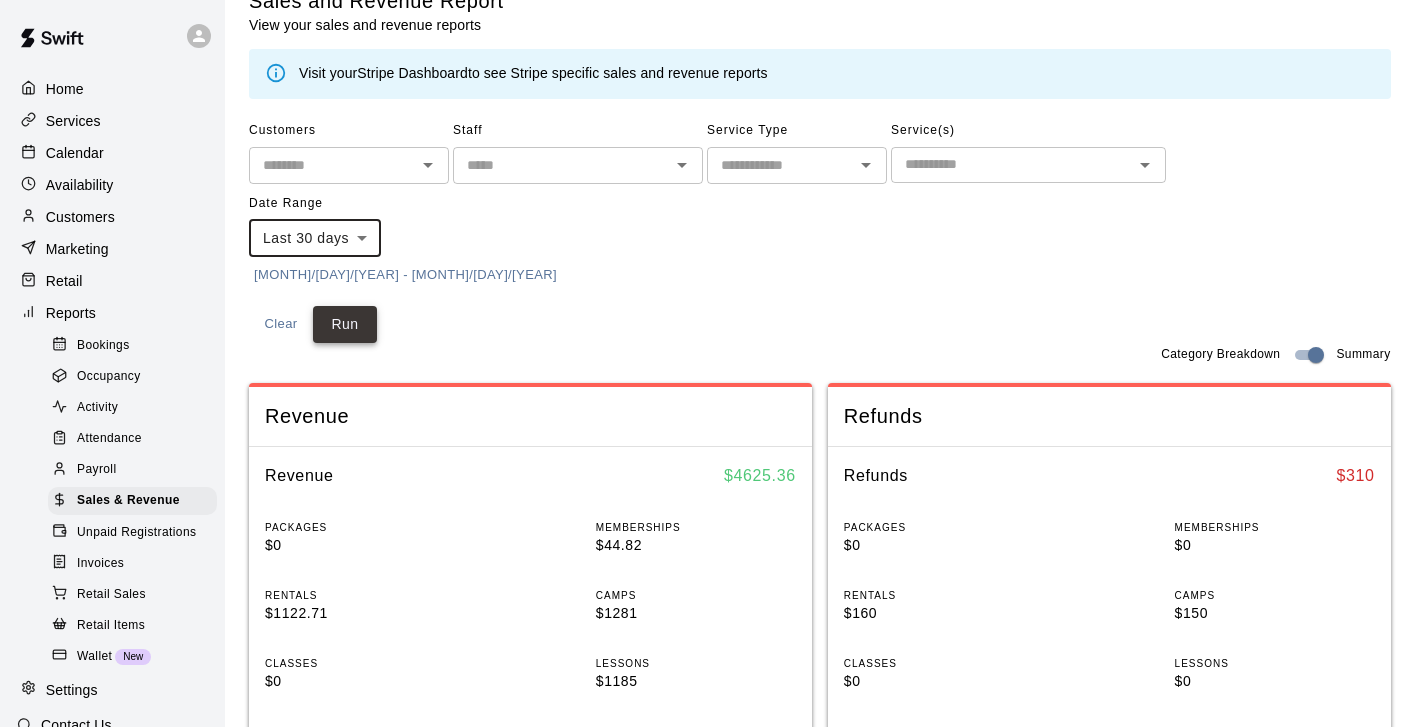 click on "Run" at bounding box center [345, 324] 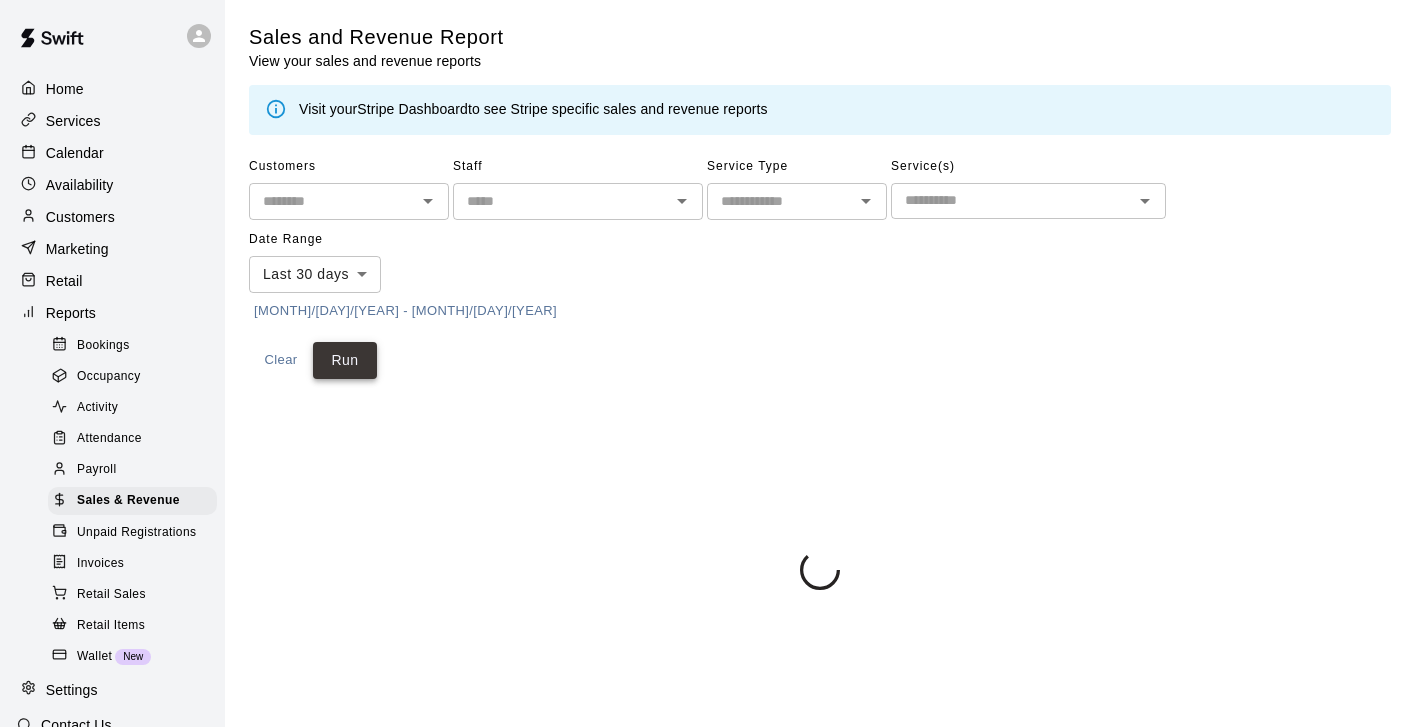 scroll, scrollTop: 0, scrollLeft: 0, axis: both 